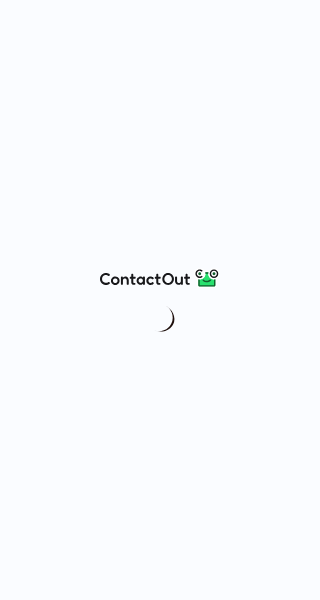 scroll, scrollTop: 0, scrollLeft: 0, axis: both 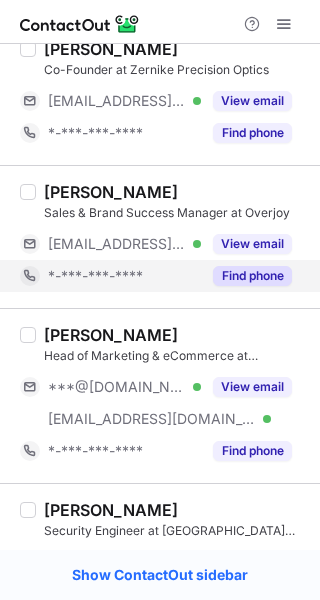 click on "Find phone" at bounding box center (252, 276) 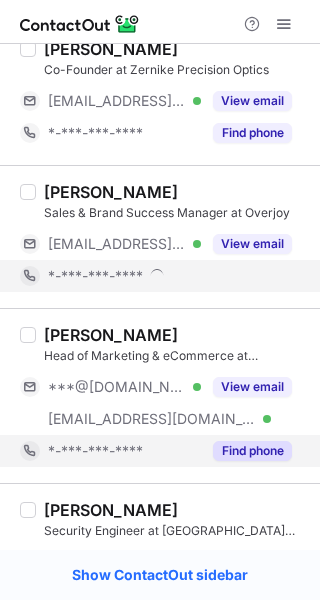 click on "Find phone" at bounding box center [252, 451] 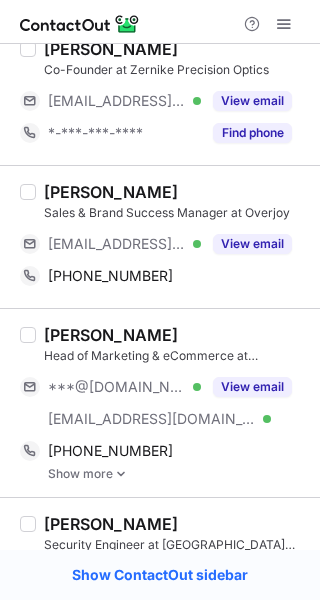 click on "Dan Brown" at bounding box center [111, 192] 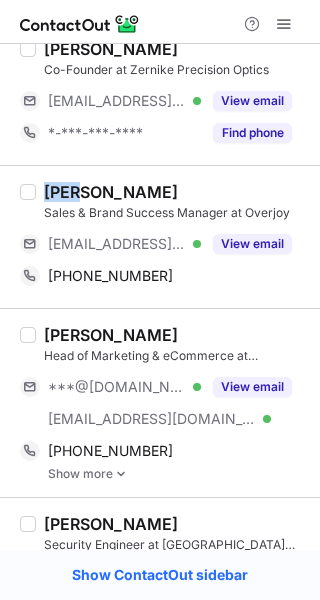 click on "Dan Brown" at bounding box center (111, 192) 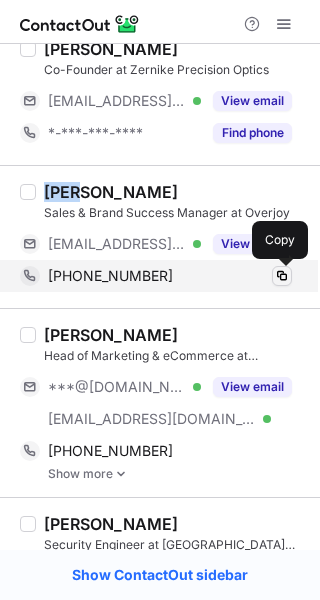 click at bounding box center [282, 276] 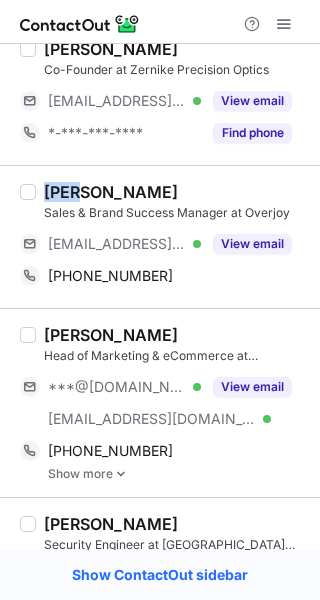 click on "Racheal Brown" at bounding box center [111, 335] 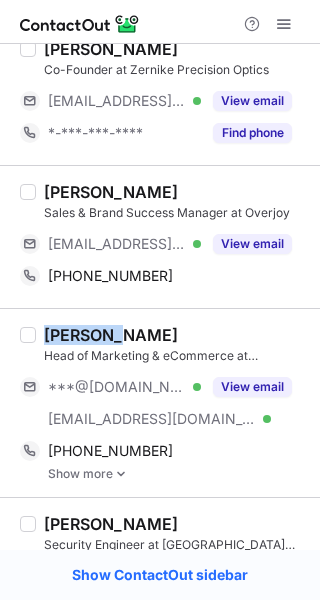 click on "Racheal Brown" at bounding box center (111, 335) 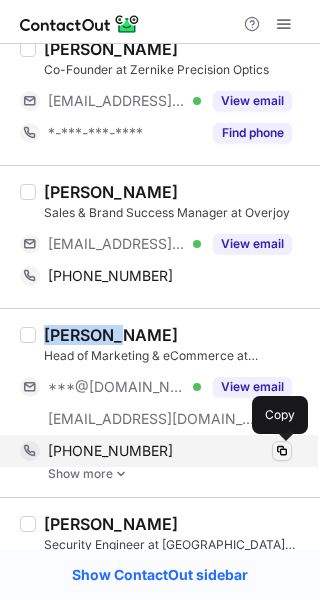 click at bounding box center (282, 451) 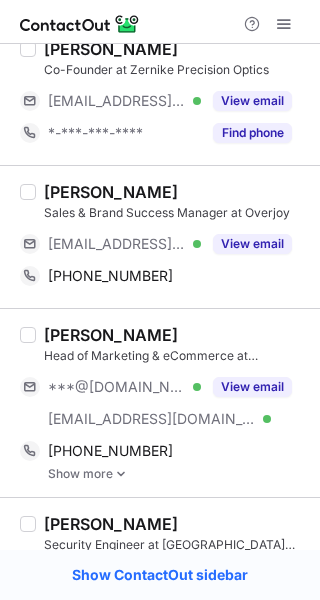 click on "Joe Brown Security Engineer at Tall City Cyber ***@tallcitycyber.com Verified View email *-***-***-**** Find phone" at bounding box center (160, 568) 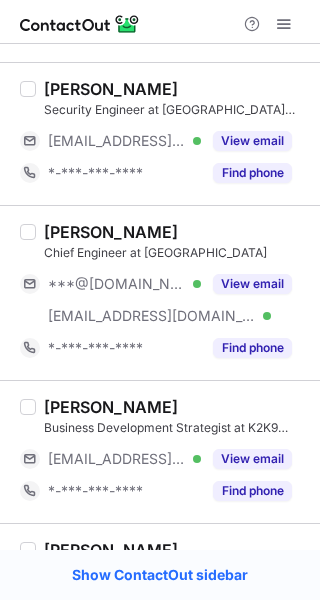 scroll, scrollTop: 1369, scrollLeft: 0, axis: vertical 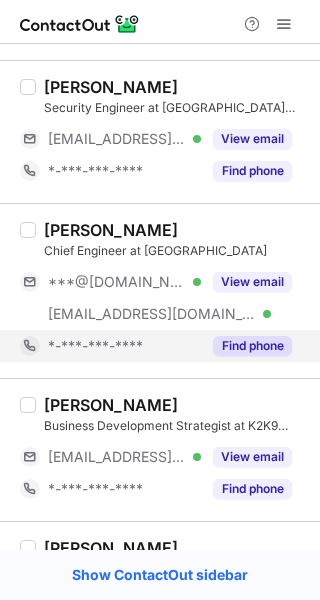 click on "Find phone" at bounding box center (252, 346) 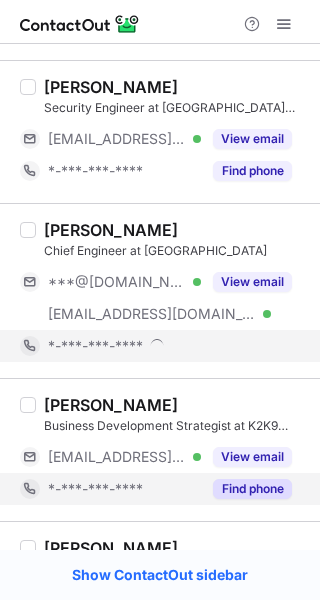 click on "Find phone" at bounding box center (252, 489) 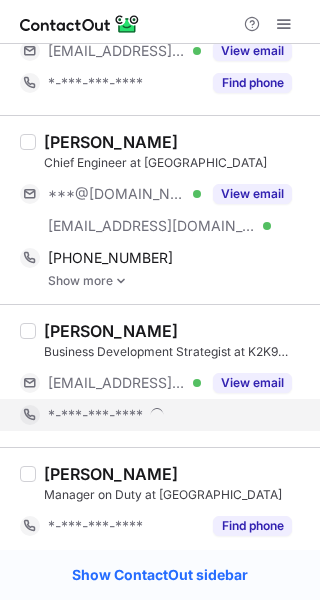 scroll, scrollTop: 1463, scrollLeft: 0, axis: vertical 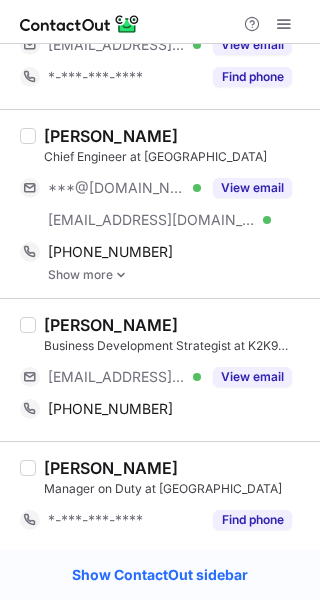 click on "Patrick Brown" at bounding box center (111, 136) 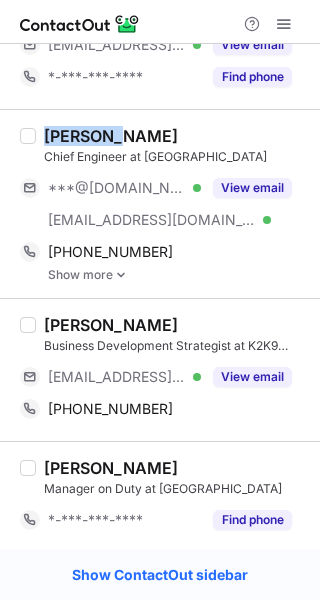 click on "Patrick Brown" at bounding box center [111, 136] 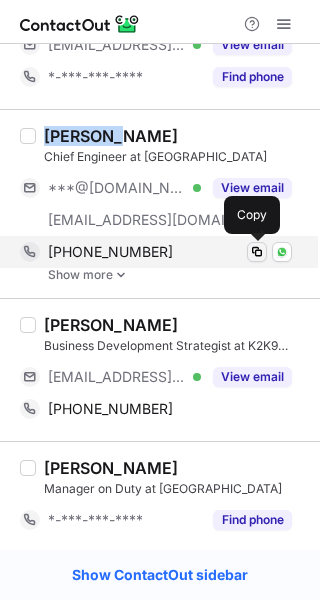click at bounding box center [257, 252] 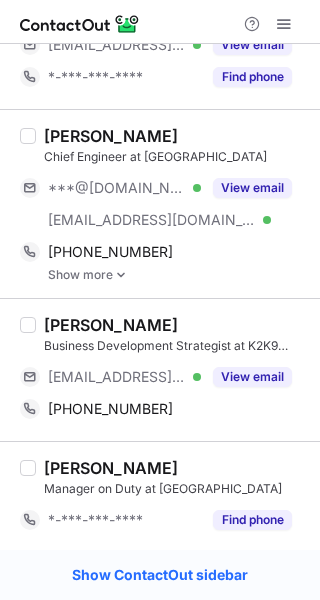 click on "Amanda Brown" at bounding box center (111, 325) 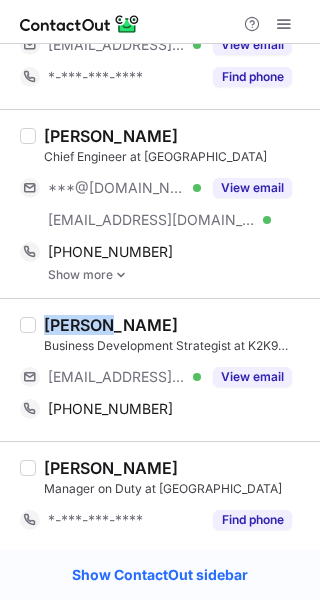click on "Amanda Brown" at bounding box center (111, 325) 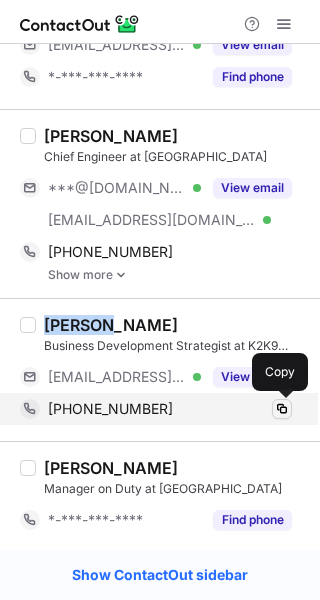 click at bounding box center [282, 409] 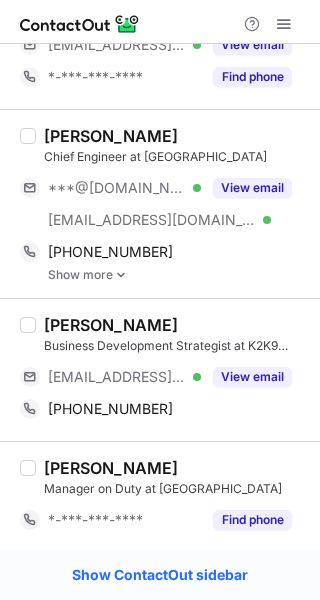 click on "Chris B. Manager on Duty at Eden Prairie Community Center *-***-***-**** Find phone" at bounding box center (160, 496) 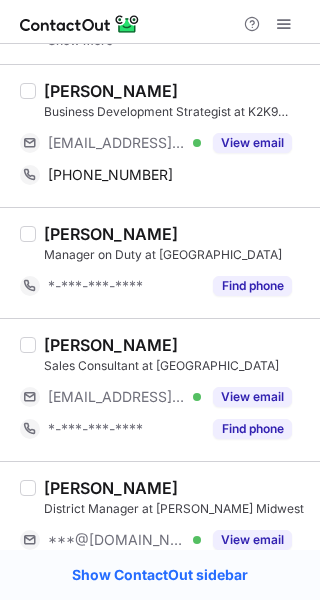 scroll, scrollTop: 1698, scrollLeft: 0, axis: vertical 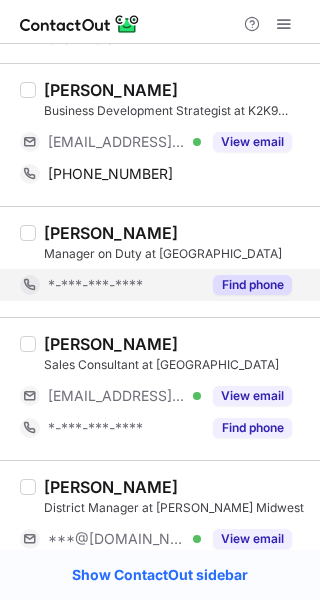 click on "Find phone" at bounding box center [252, 285] 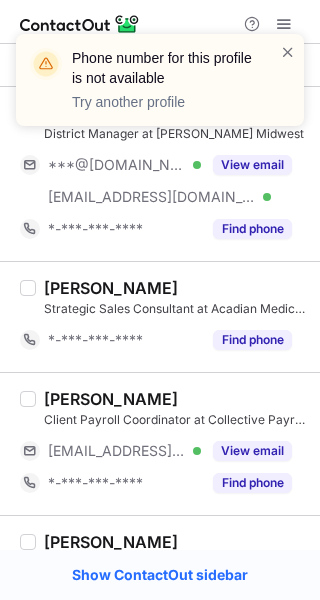 scroll, scrollTop: 2093, scrollLeft: 0, axis: vertical 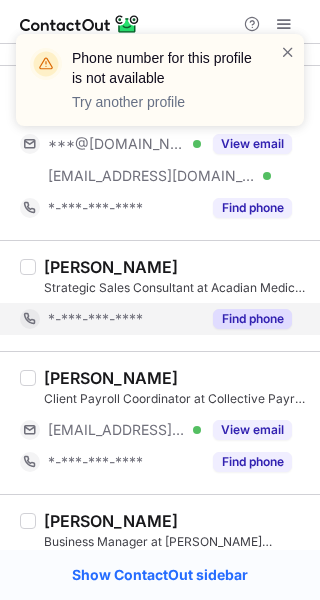 click on "Find phone" at bounding box center (252, 319) 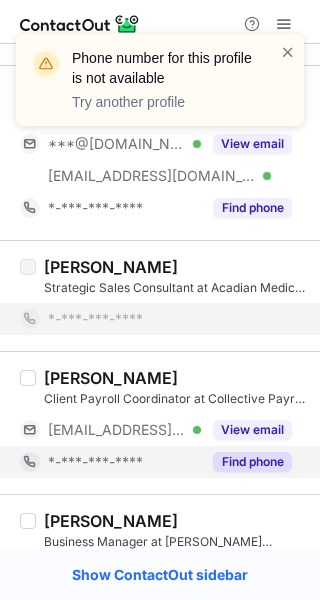 click on "Find phone" at bounding box center (252, 462) 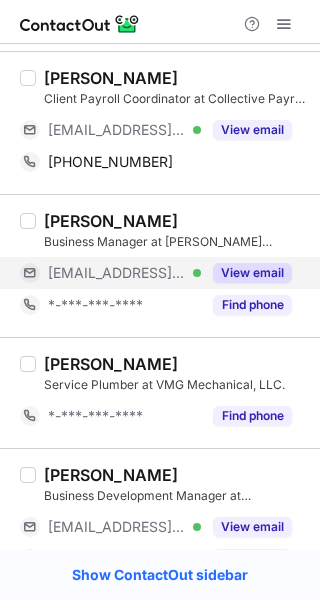 scroll, scrollTop: 2389, scrollLeft: 0, axis: vertical 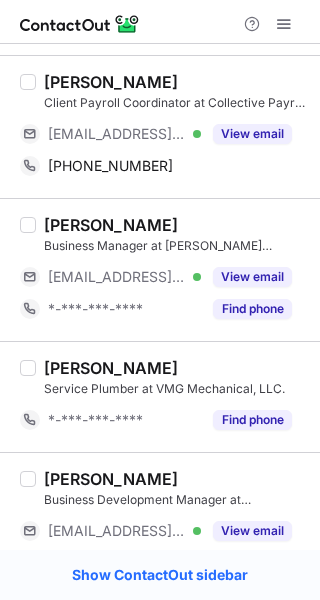 click on "Jaclyn Brown" at bounding box center [111, 82] 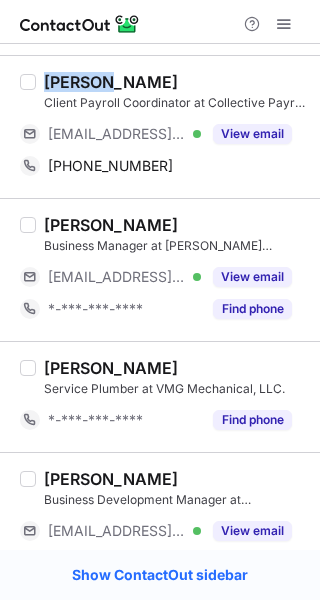 click on "Jaclyn Brown" at bounding box center (111, 82) 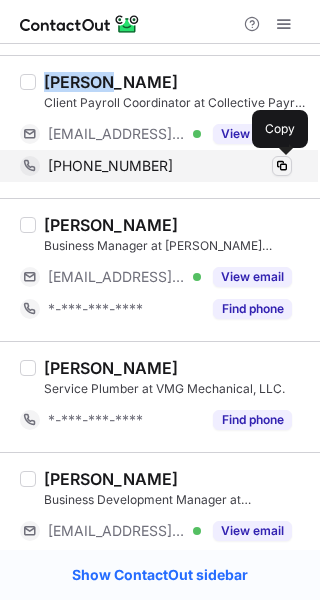 click at bounding box center [282, 166] 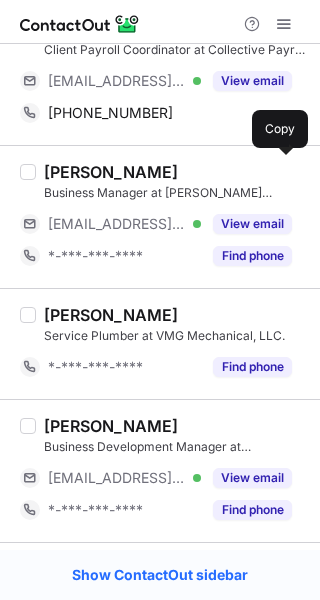 scroll, scrollTop: 2489, scrollLeft: 0, axis: vertical 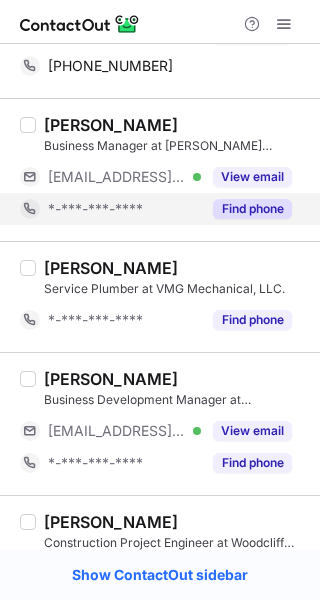 click on "Find phone" at bounding box center [252, 209] 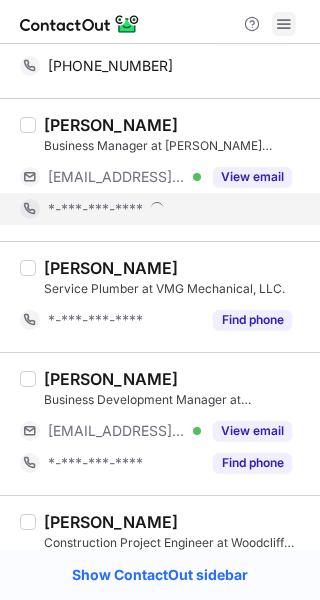 click at bounding box center (284, 24) 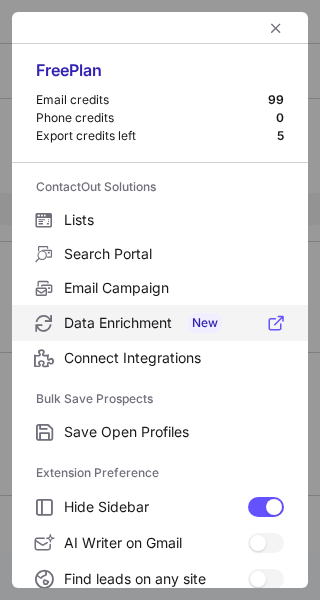 scroll, scrollTop: 307, scrollLeft: 0, axis: vertical 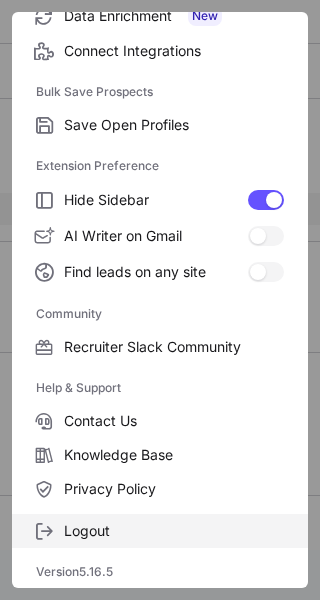 click on "Logout" at bounding box center (174, 531) 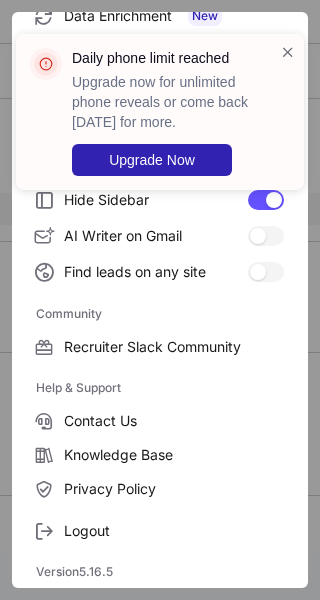 click on "Daily phone limit reached Upgrade now for unlimited phone reveals or come back tomorrow for more. Upgrade Now" at bounding box center (173, 112) 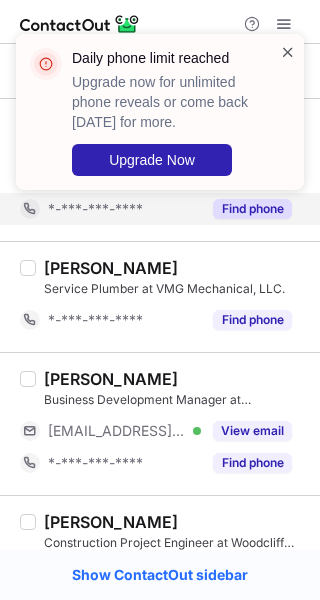 click at bounding box center [288, 52] 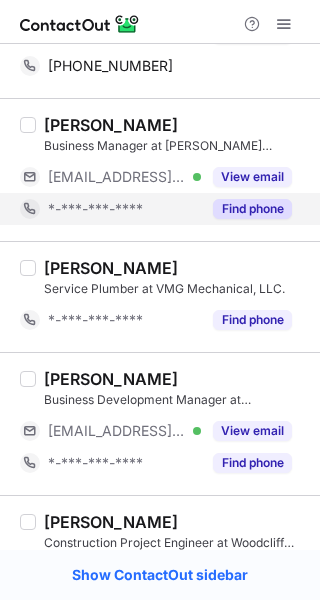 click at bounding box center [284, 24] 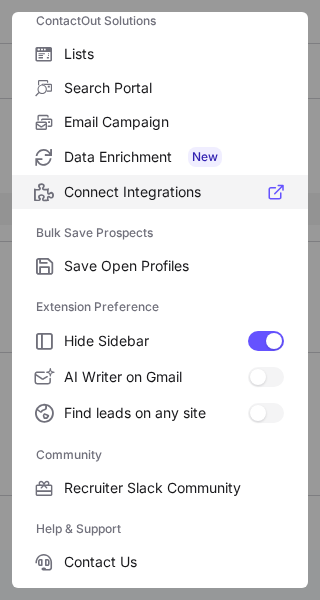 scroll, scrollTop: 0, scrollLeft: 0, axis: both 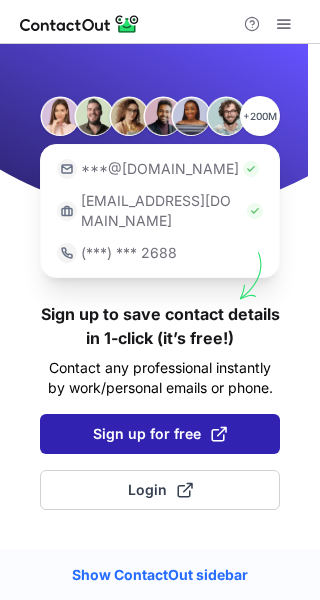click on "Sign up for free" at bounding box center (160, 434) 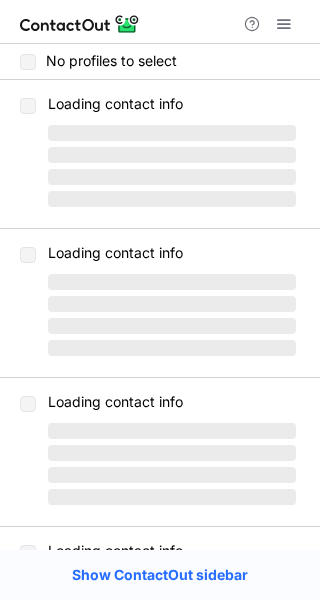 scroll, scrollTop: 0, scrollLeft: 0, axis: both 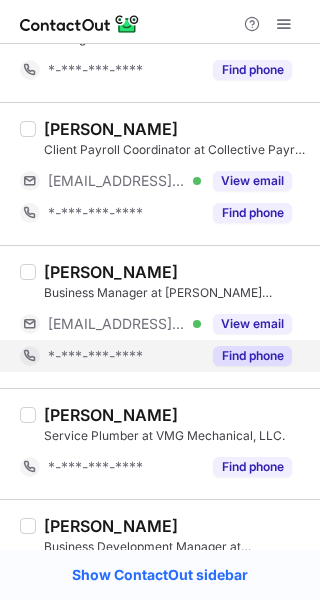 click on "Find phone" at bounding box center [252, 356] 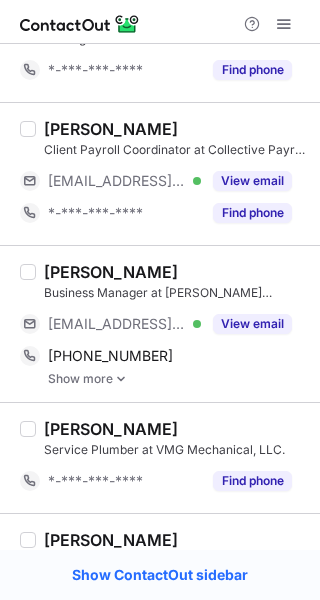 click on "Lisa Brown" at bounding box center (111, 272) 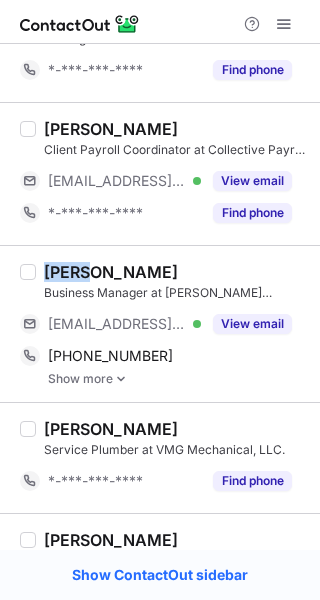 click on "Lisa Brown" at bounding box center (111, 272) 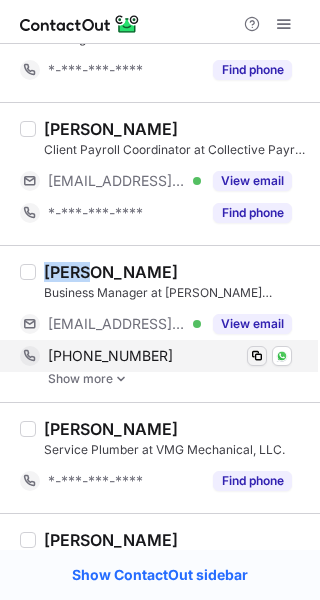 drag, startPoint x: 272, startPoint y: 358, endPoint x: 260, endPoint y: 358, distance: 12 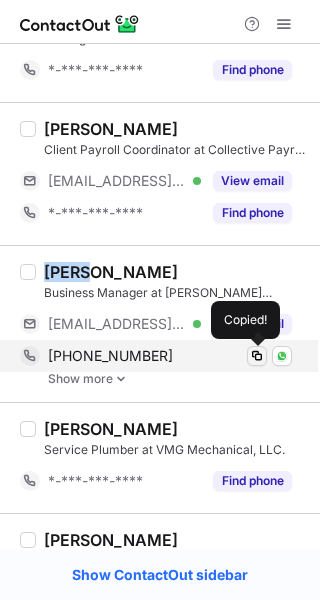 click at bounding box center [257, 356] 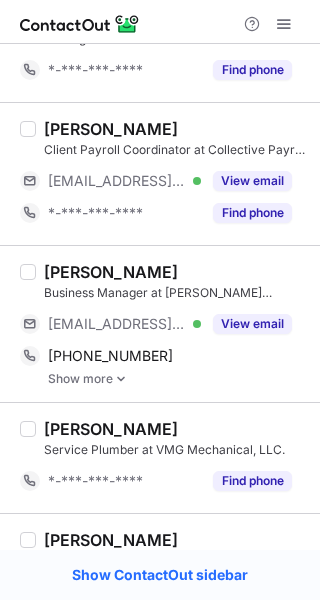 click on "Justin Brown" at bounding box center (176, 429) 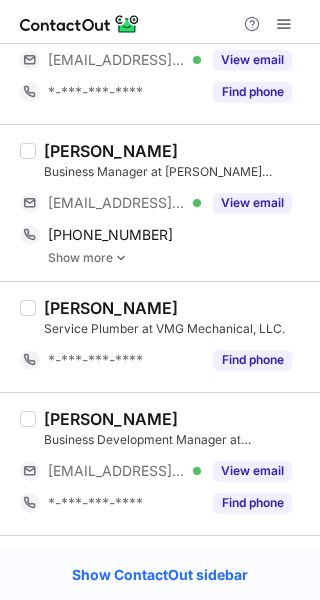 scroll, scrollTop: 2480, scrollLeft: 0, axis: vertical 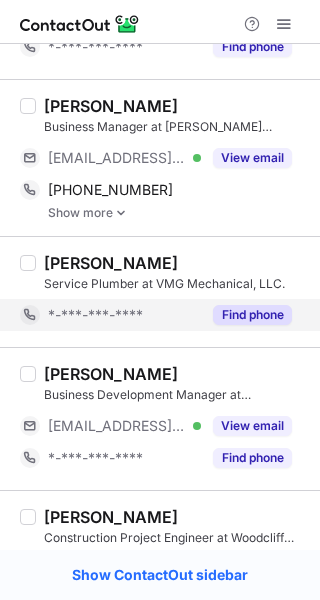 click on "Find phone" at bounding box center [252, 315] 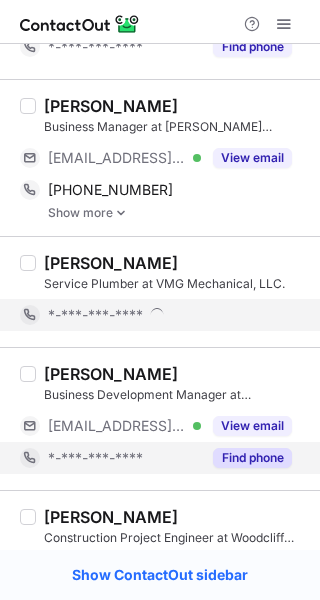 click on "Find phone" at bounding box center [252, 458] 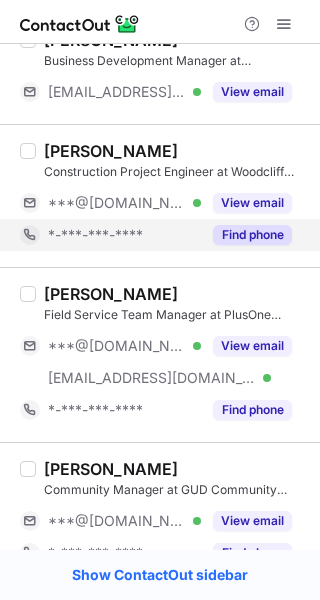 scroll, scrollTop: 2828, scrollLeft: 0, axis: vertical 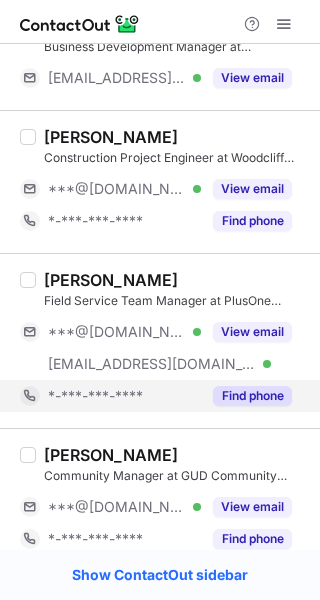 click on "Find phone" at bounding box center [252, 396] 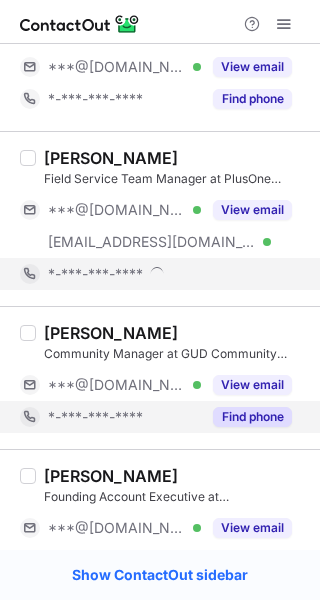 scroll, scrollTop: 2944, scrollLeft: 0, axis: vertical 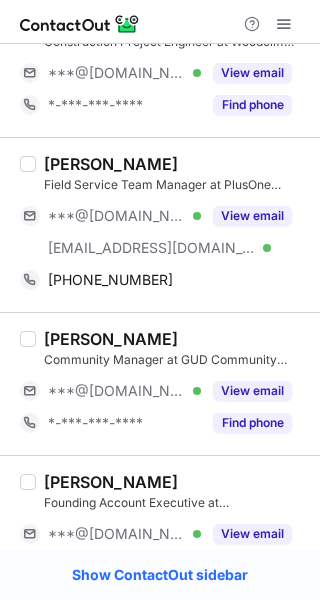 click on "Parrish Brown" at bounding box center [111, 164] 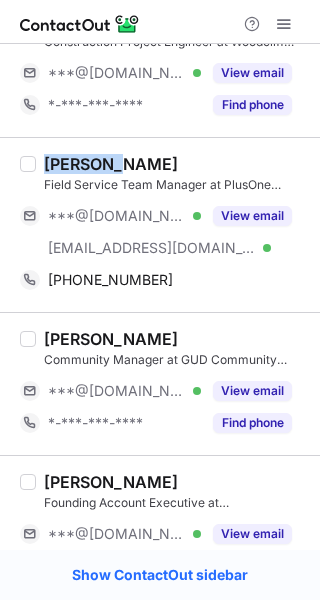 click on "Parrish Brown" at bounding box center (111, 164) 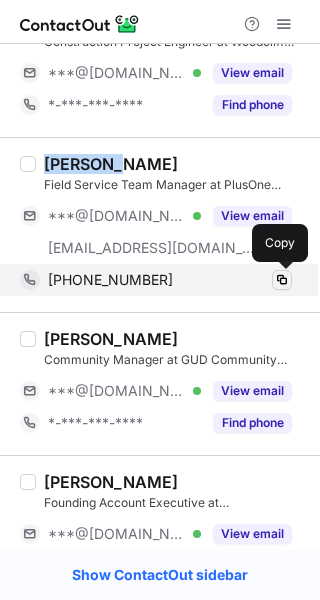 click at bounding box center [282, 280] 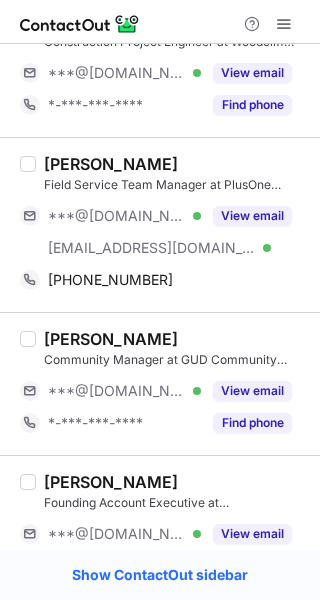 click on "Kellie Brown Founding Account Executive at Plantiful ***@yahoo.com Verified ***@tryplantiful.com Verified View email *-***-***-**** Find phone" at bounding box center (160, 542) 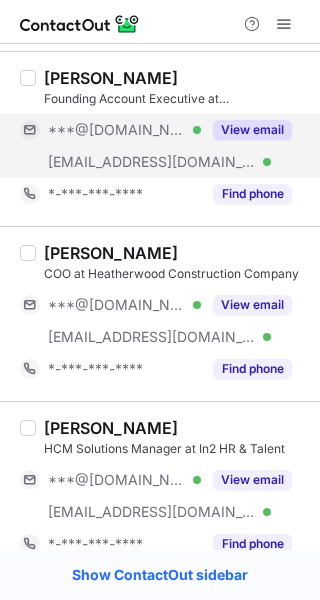 scroll, scrollTop: 3374, scrollLeft: 0, axis: vertical 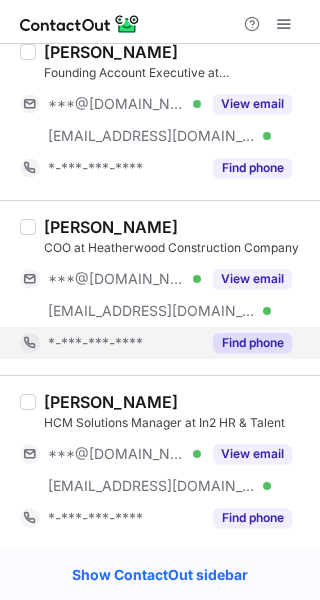 click on "Find phone" at bounding box center [252, 343] 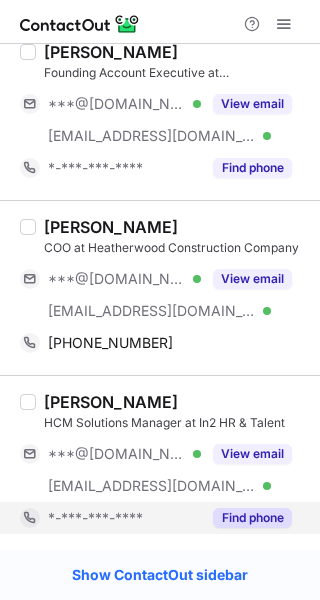 click on "Find phone" at bounding box center (252, 518) 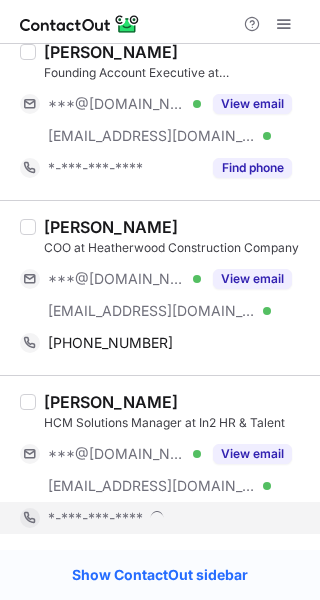 click on "Rich B." at bounding box center [111, 227] 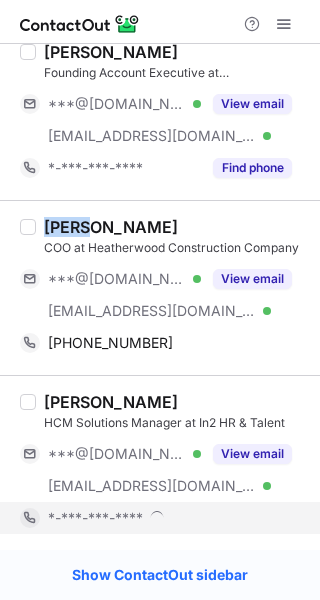 click on "Rich B." at bounding box center [111, 227] 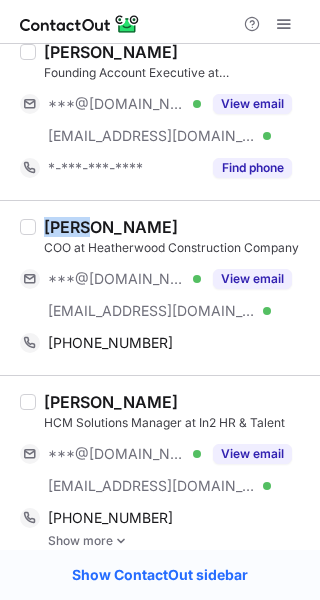 copy on "Rich" 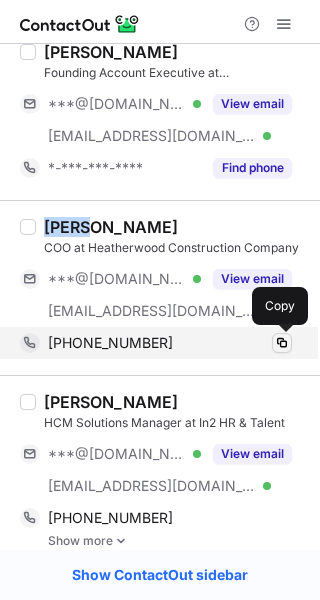 click at bounding box center (282, 343) 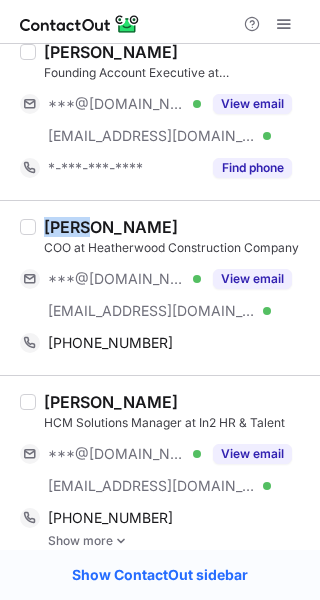 click on "Justin Brown" at bounding box center (111, 402) 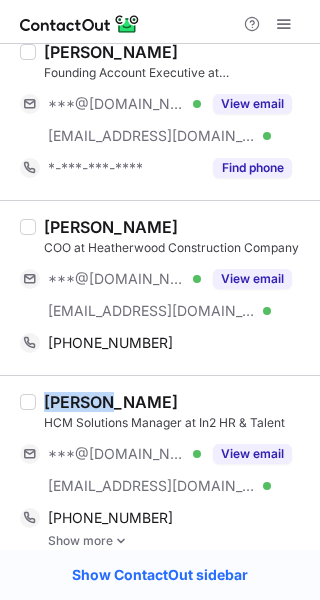 click on "Justin Brown" at bounding box center [111, 402] 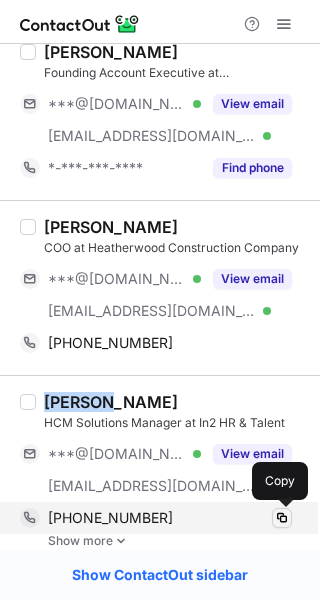 click at bounding box center [282, 518] 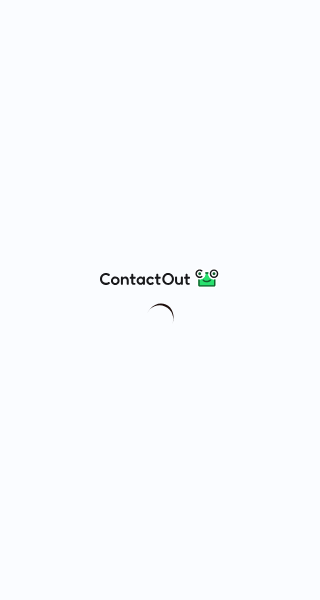 scroll, scrollTop: 0, scrollLeft: 0, axis: both 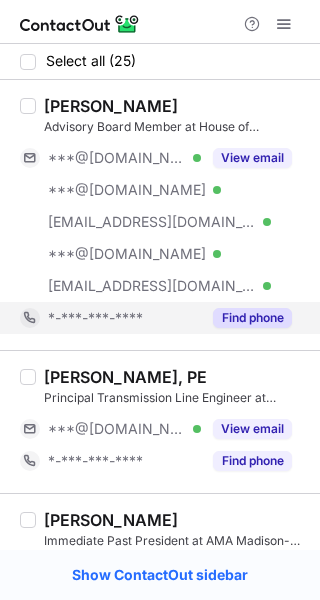 click on "Find phone" at bounding box center (252, 318) 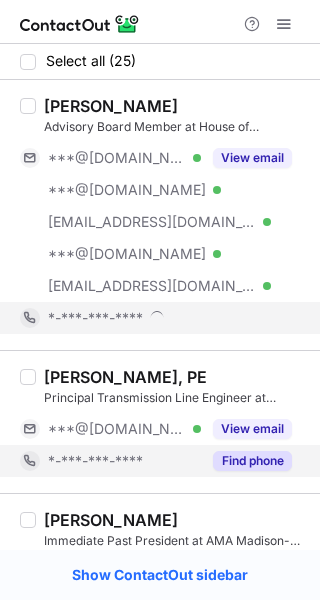click on "Find phone" at bounding box center (252, 461) 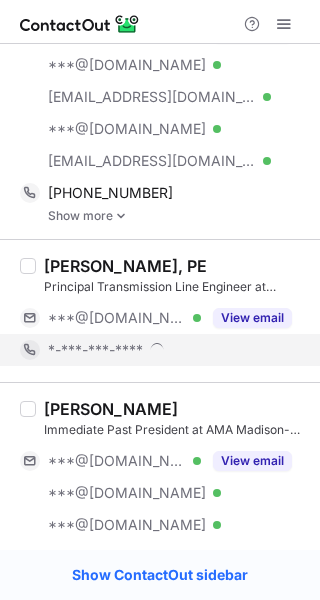 scroll, scrollTop: 140, scrollLeft: 0, axis: vertical 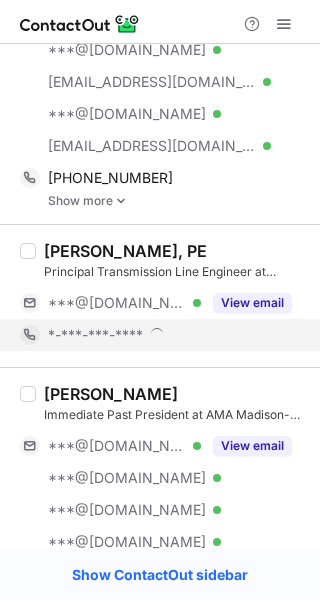 click on "View email" at bounding box center (246, 446) 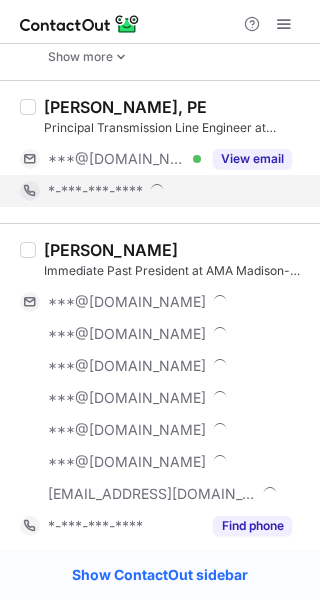 scroll, scrollTop: 289, scrollLeft: 0, axis: vertical 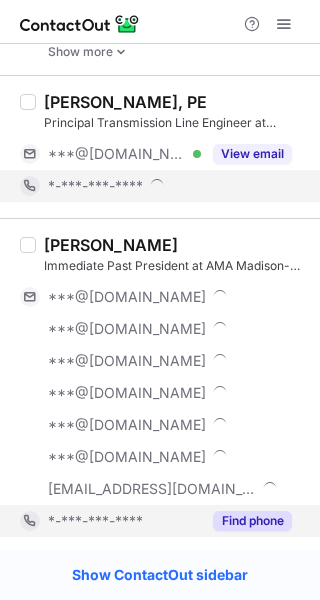 click on "Find phone" at bounding box center (252, 521) 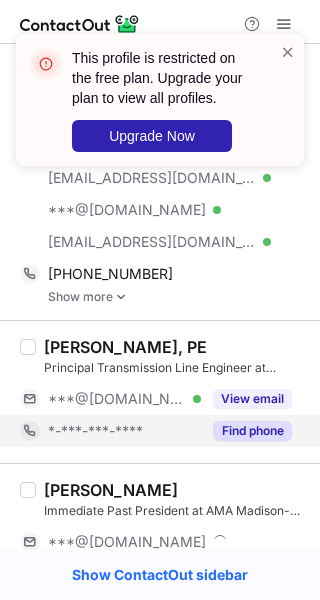 scroll, scrollTop: 0, scrollLeft: 0, axis: both 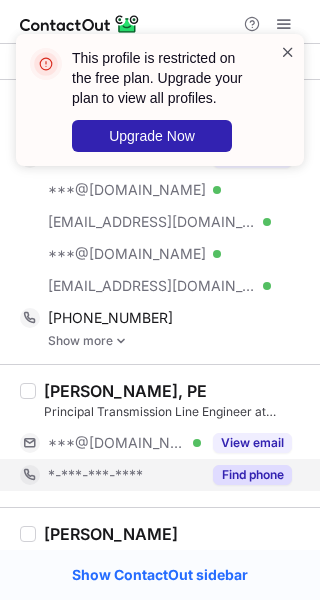 click at bounding box center (288, 52) 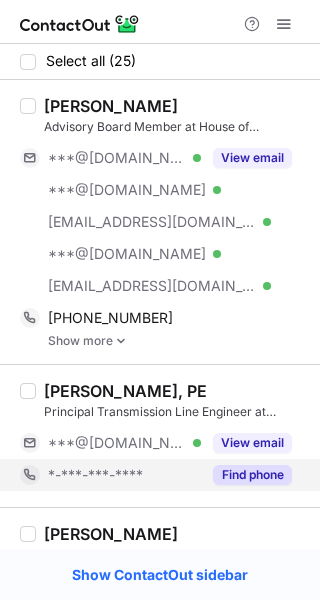 click on "[PERSON_NAME]" at bounding box center [111, 106] 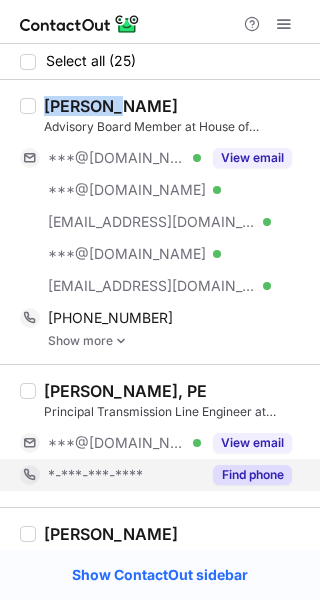 click on "[PERSON_NAME]" at bounding box center [111, 106] 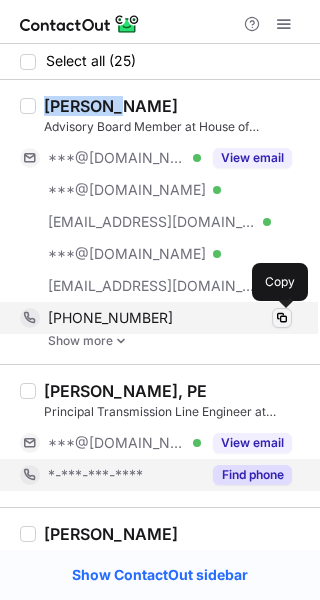 click at bounding box center (282, 318) 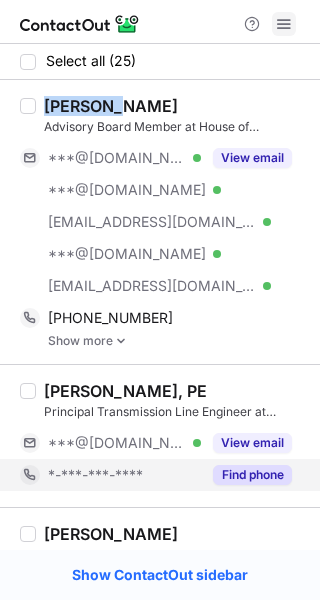 click at bounding box center (284, 24) 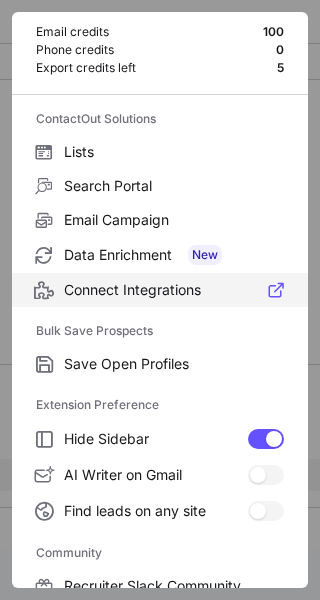 scroll, scrollTop: 307, scrollLeft: 0, axis: vertical 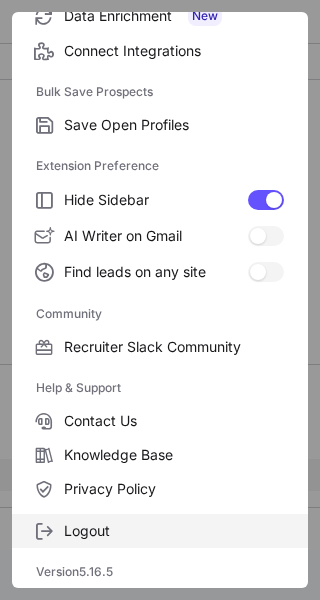 click on "Logout" at bounding box center [174, 531] 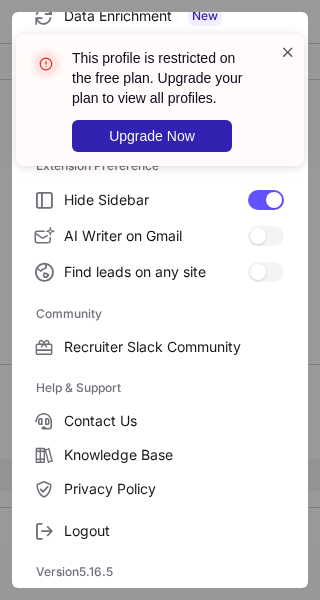 click at bounding box center [288, 52] 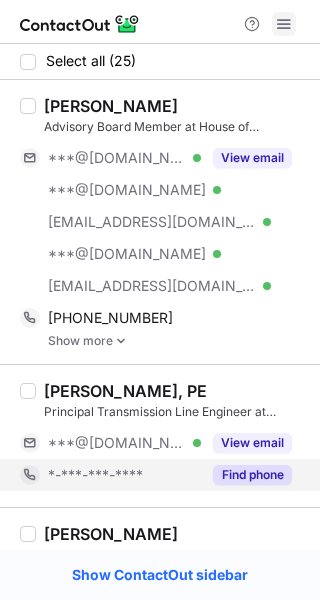 click at bounding box center [284, 24] 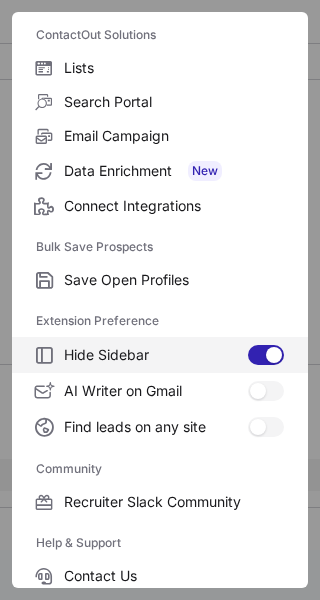 scroll, scrollTop: 307, scrollLeft: 0, axis: vertical 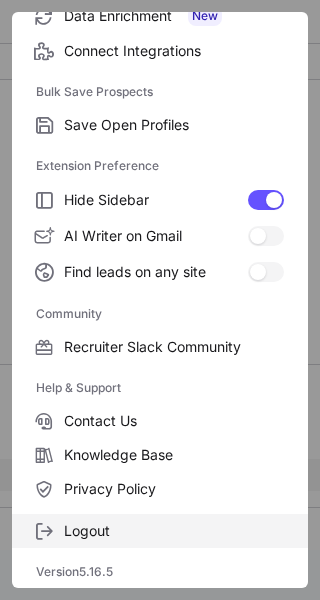 click on "Logout" at bounding box center (160, 531) 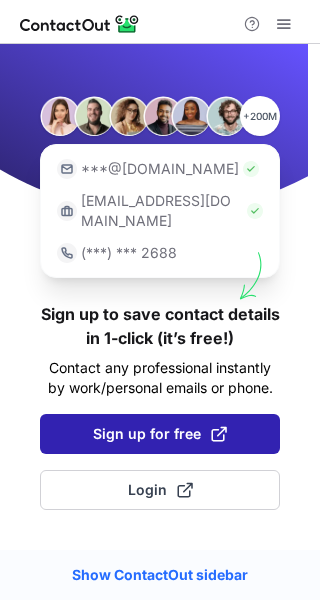 click on "Sign up for free" at bounding box center [160, 434] 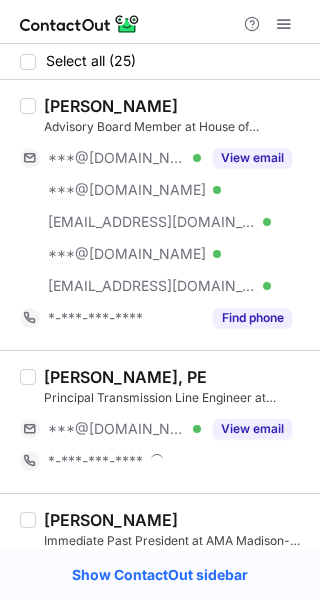click on "Find phone" at bounding box center [252, 796] 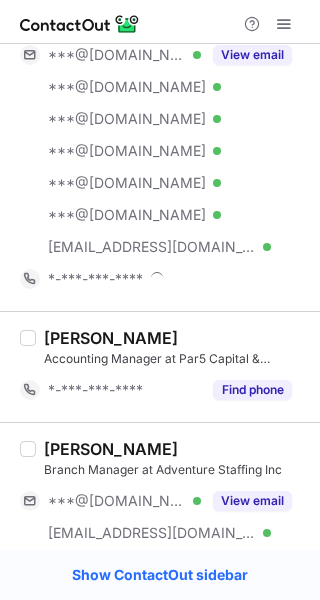 scroll, scrollTop: 519, scrollLeft: 0, axis: vertical 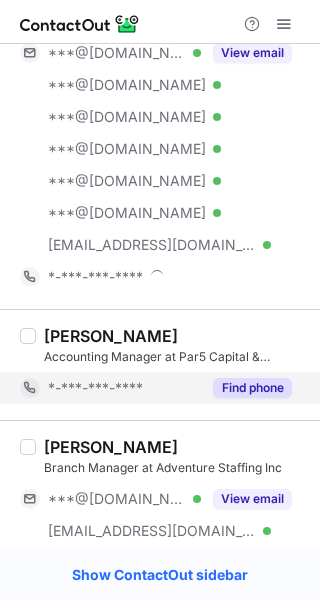 click on "Find phone" at bounding box center (252, 388) 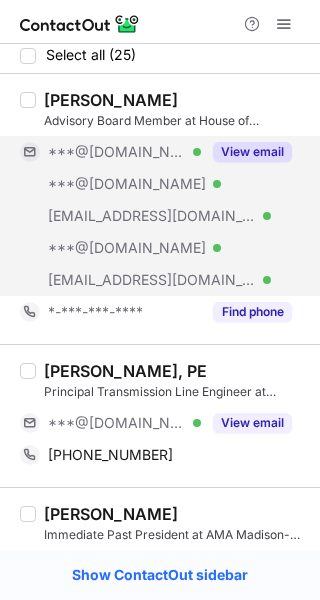 scroll, scrollTop: 0, scrollLeft: 0, axis: both 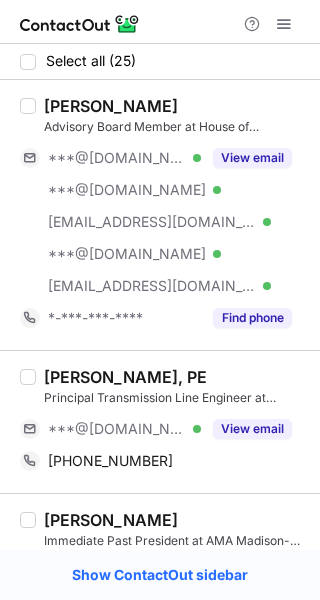 click on "[PERSON_NAME], PE" at bounding box center (125, 377) 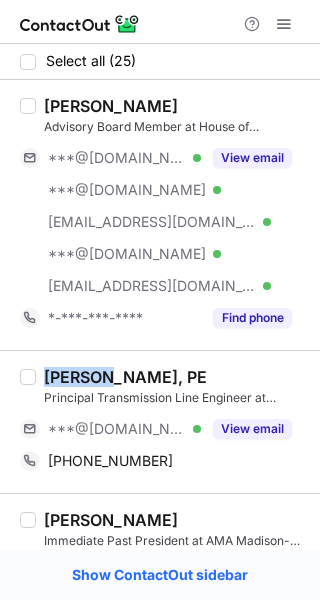 click on "[PERSON_NAME], PE" at bounding box center (125, 377) 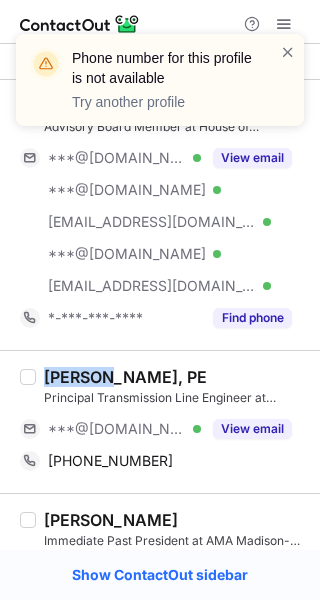 copy on "Jeremy" 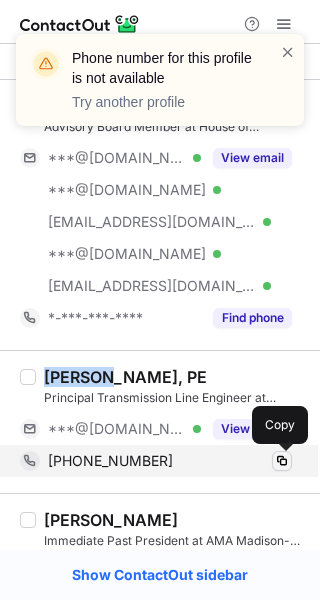 click at bounding box center (282, 461) 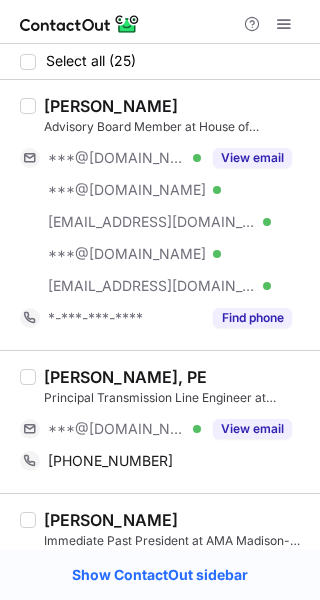 click on "[PERSON_NAME], PE" at bounding box center [176, 377] 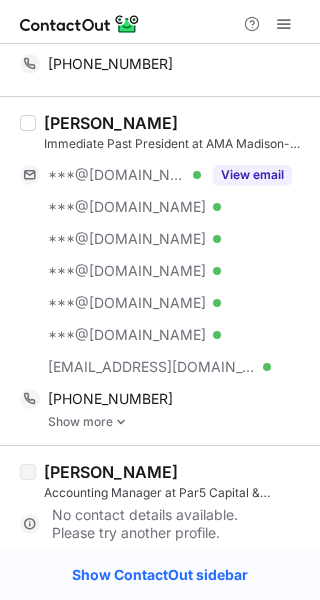 scroll, scrollTop: 440, scrollLeft: 0, axis: vertical 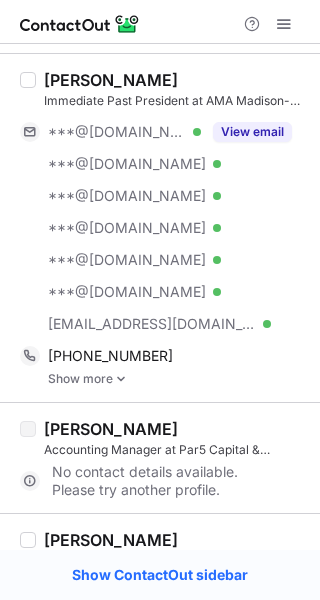 click on "[PERSON_NAME]" at bounding box center [111, 80] 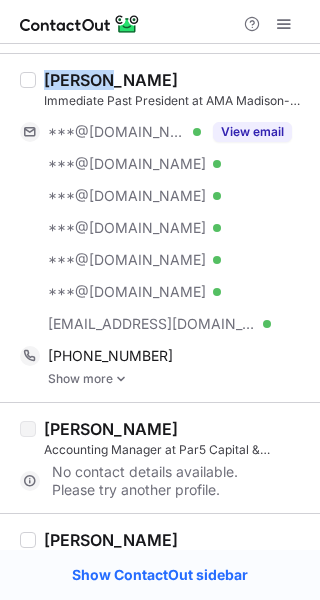 click on "[PERSON_NAME]" at bounding box center [111, 80] 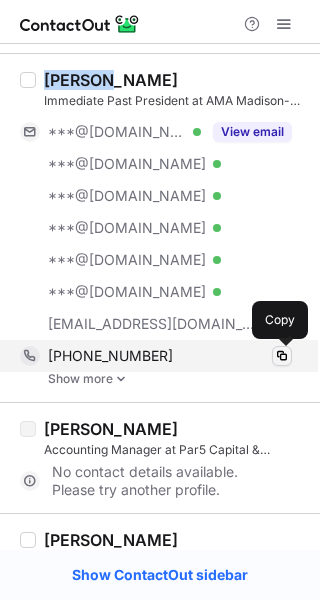 click at bounding box center [282, 356] 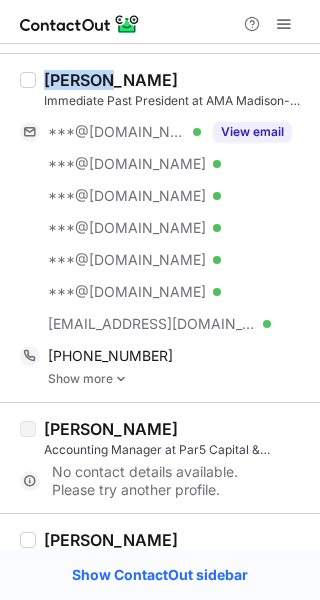 click on "Lynda B. Accounting Manager at Par5 Capital & Company LLC No contact details available. Please try another profile." at bounding box center (160, 457) 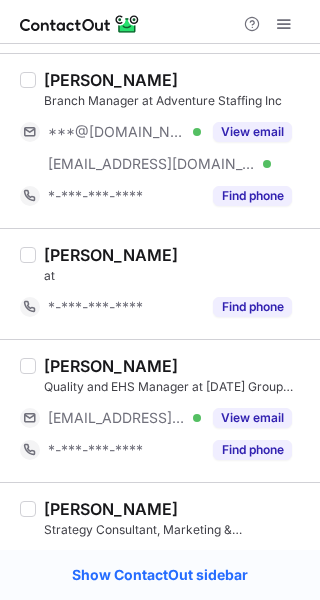 scroll, scrollTop: 915, scrollLeft: 0, axis: vertical 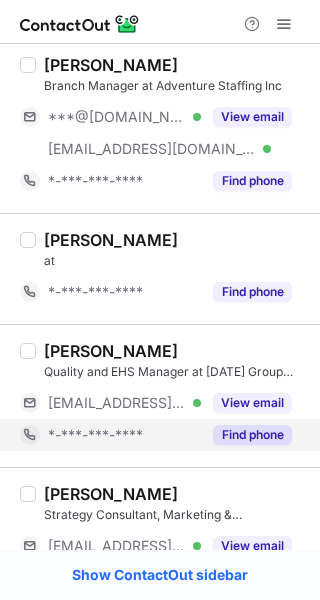 click on "Find phone" at bounding box center (252, 435) 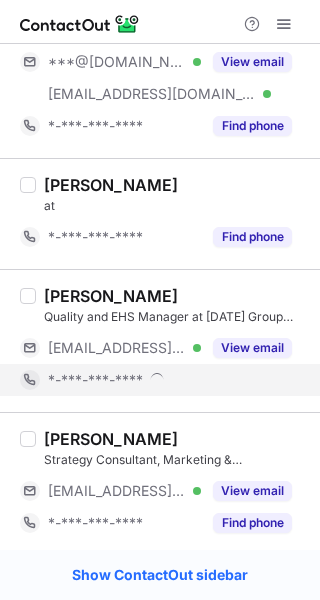 scroll, scrollTop: 1140, scrollLeft: 0, axis: vertical 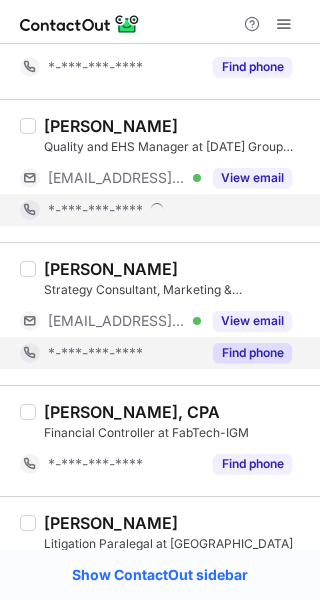 click on "Find phone" at bounding box center (252, 353) 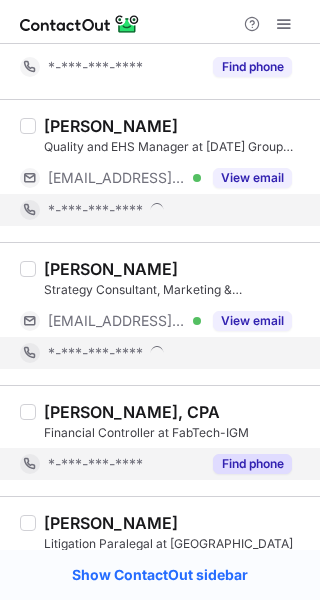 click on "Find phone" at bounding box center [252, 464] 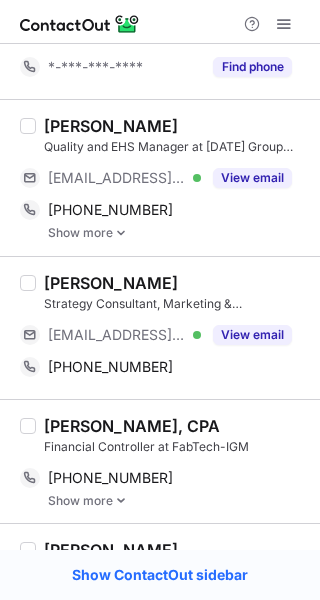 click on "[PERSON_NAME]" at bounding box center [111, 126] 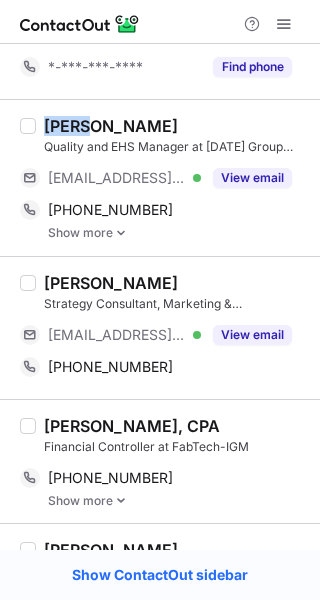 click on "[PERSON_NAME]" at bounding box center [111, 126] 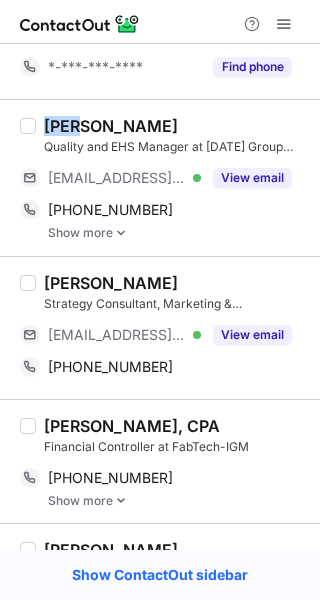 copy on "Adam" 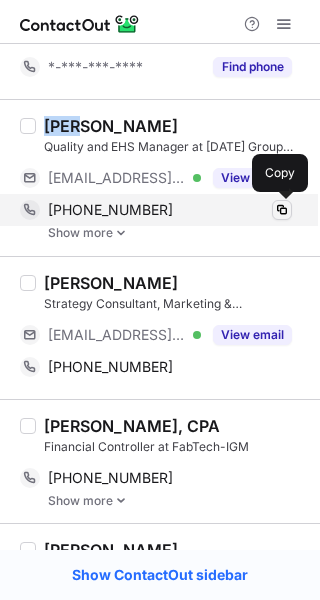 click at bounding box center [282, 210] 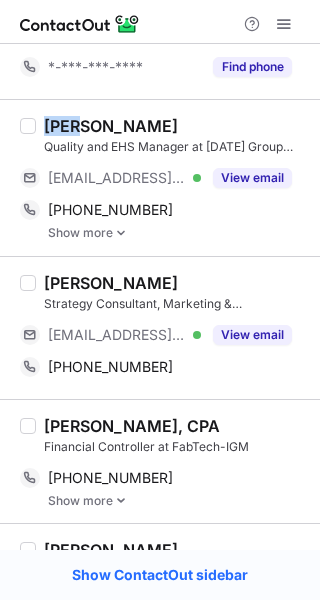 click on "[PERSON_NAME]" at bounding box center (111, 283) 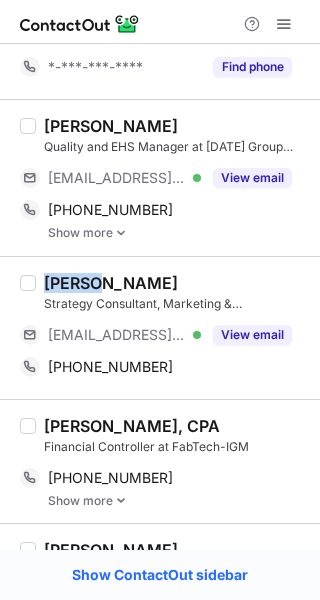 click on "[PERSON_NAME]" at bounding box center (111, 283) 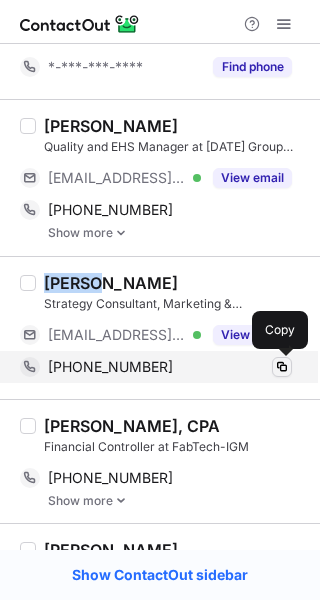 click at bounding box center [282, 367] 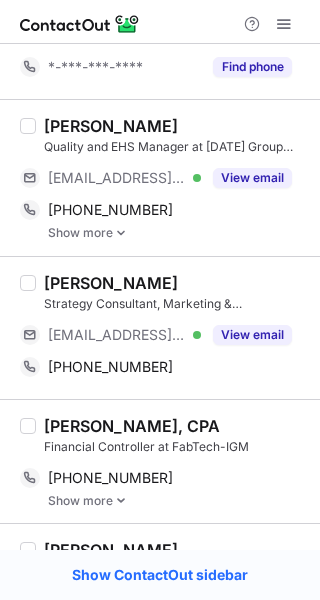 click on "[PERSON_NAME], CPA" at bounding box center [132, 426] 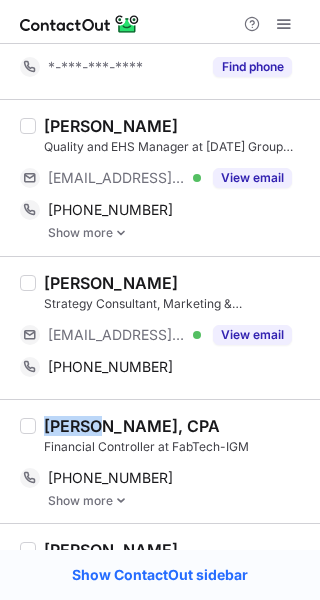 click on "[PERSON_NAME], CPA" at bounding box center (132, 426) 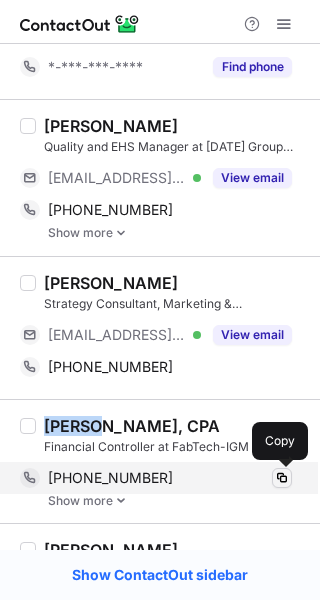 click at bounding box center (282, 478) 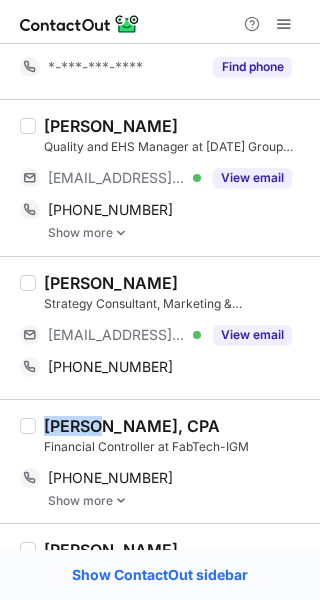 click on "Tonya Pihl-Brown, CPA Financial Controller at FabTech-IGM +18159435598 Copy Show more" at bounding box center (160, 461) 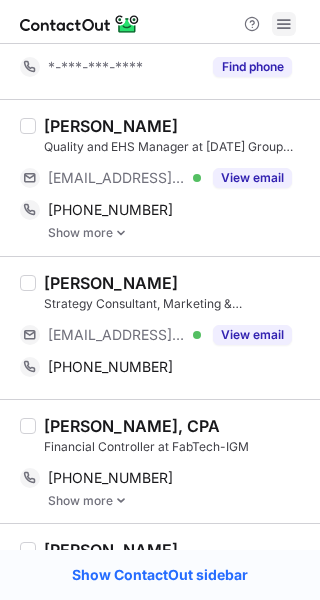click at bounding box center [284, 24] 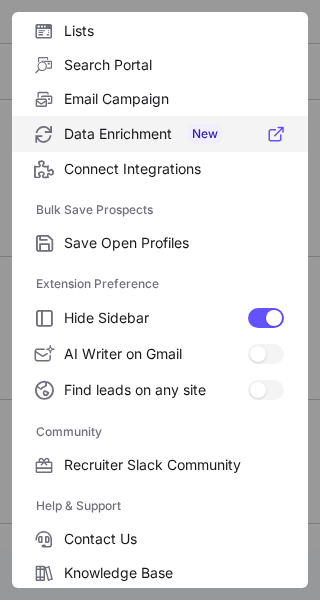 scroll, scrollTop: 307, scrollLeft: 0, axis: vertical 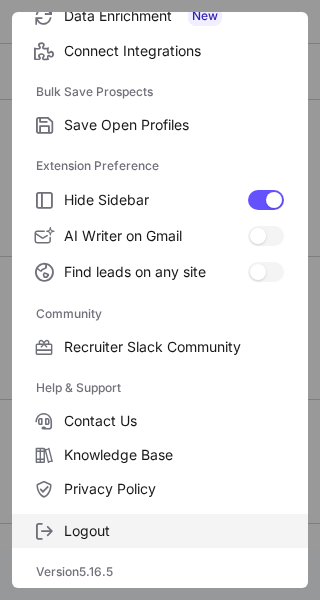 click on "Logout" at bounding box center (174, 531) 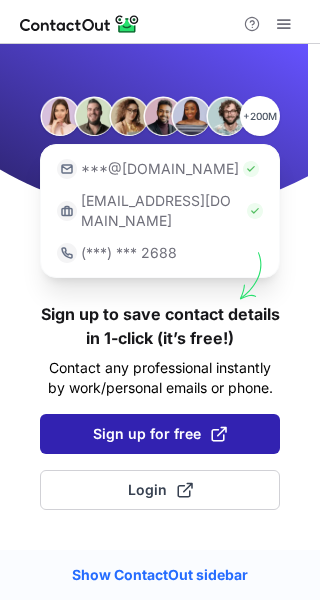 click on "Sign up for free" at bounding box center (160, 434) 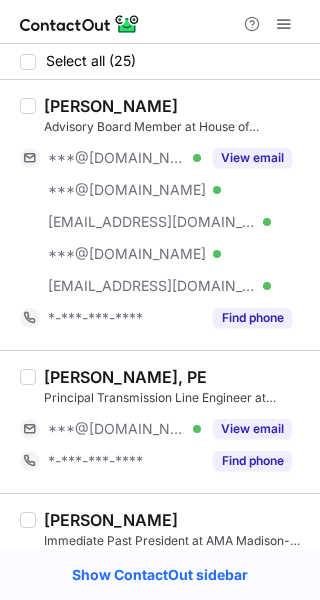 scroll, scrollTop: 0, scrollLeft: 0, axis: both 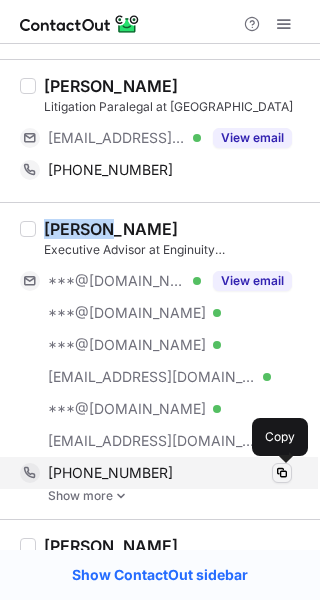 click at bounding box center (282, 473) 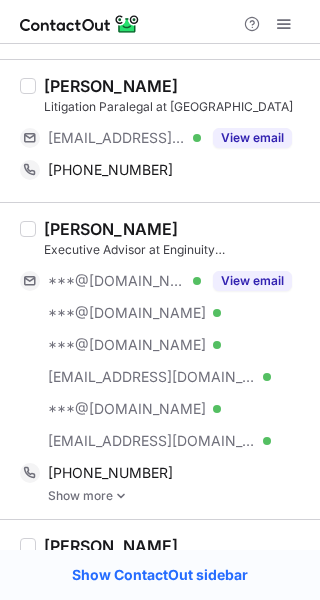 click on "[PERSON_NAME] Executive Advisor at Enginuity Communications ***@[DOMAIN_NAME] Verified ***@[DOMAIN_NAME] Verified ***@[DOMAIN_NAME] Verified [EMAIL_ADDRESS][DOMAIN_NAME] Verified ***@[DOMAIN_NAME] Verified [EMAIL_ADDRESS][DOMAIN_NAME] Verified View email [PHONE_NUMBER] Copy Show more" at bounding box center (160, 360) 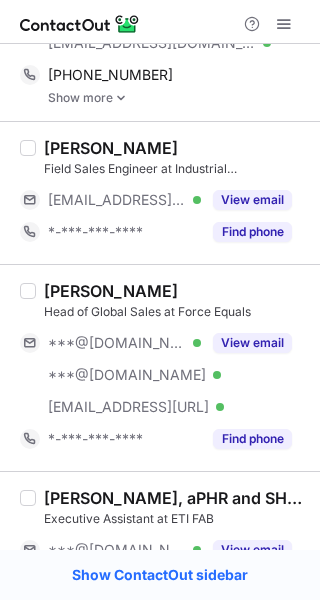 scroll, scrollTop: 1971, scrollLeft: 0, axis: vertical 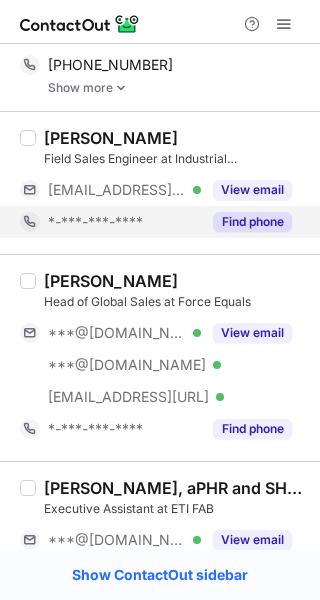 click on "Find phone" at bounding box center [252, 222] 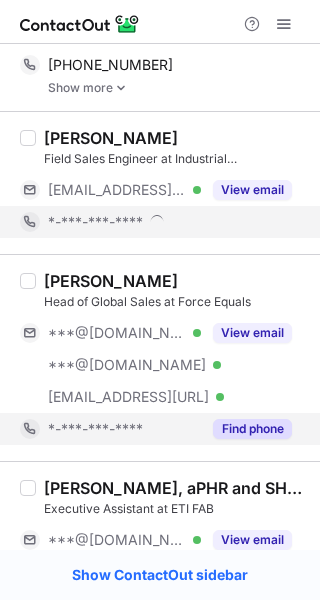 click on "Find phone" at bounding box center [252, 429] 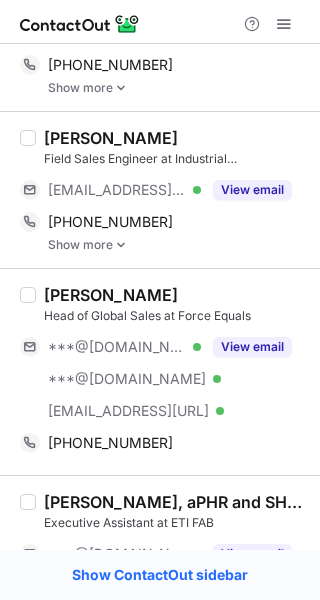 click on "[PERSON_NAME]" at bounding box center [111, 138] 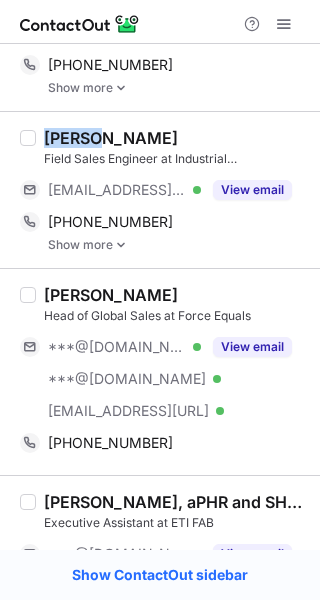 click on "[PERSON_NAME]" at bounding box center [111, 138] 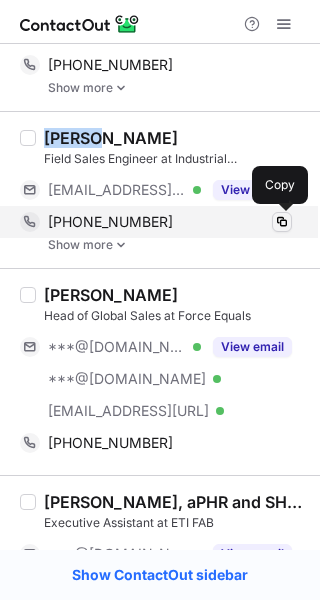 click at bounding box center [282, 222] 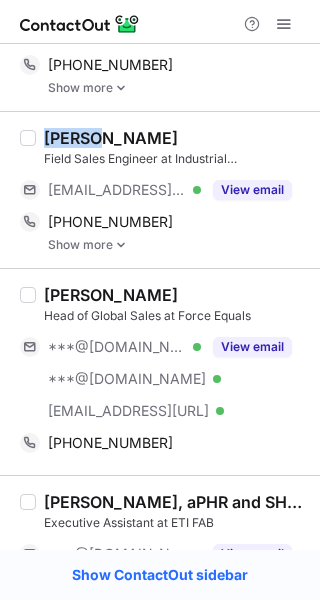 click on "[PERSON_NAME]" at bounding box center (111, 295) 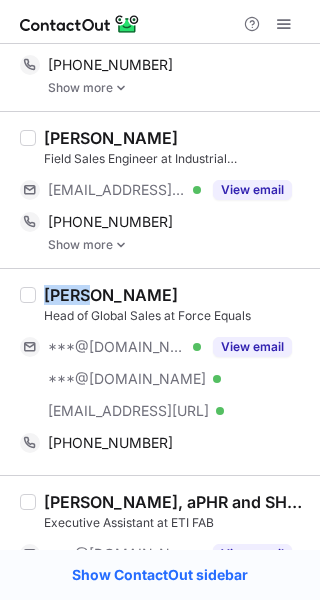 click on "[PERSON_NAME]" at bounding box center [111, 295] 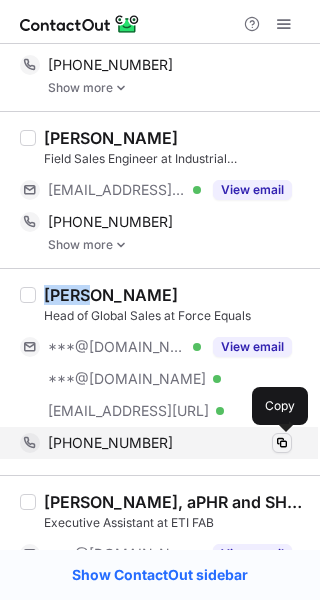 click at bounding box center [282, 443] 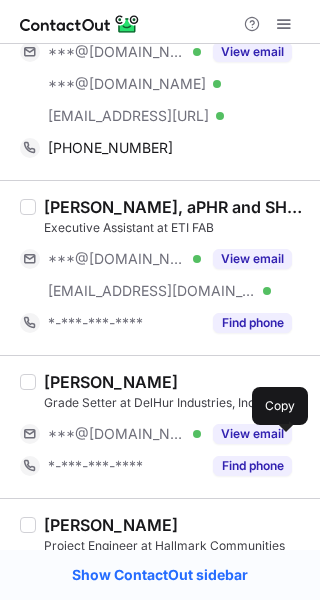 scroll, scrollTop: 2308, scrollLeft: 0, axis: vertical 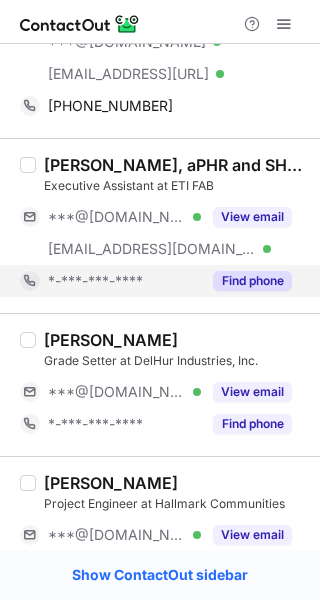click on "Find phone" at bounding box center [252, 281] 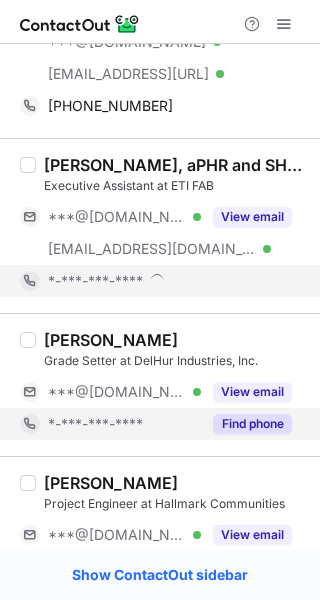 click on "Find phone" at bounding box center (252, 424) 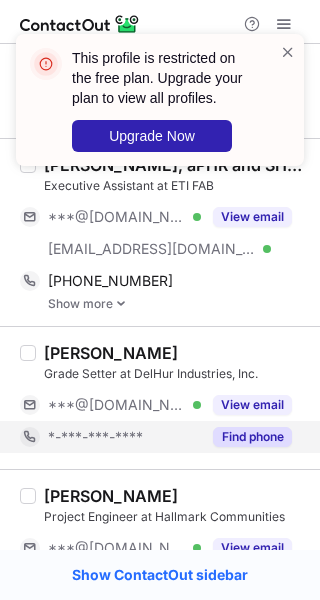 click on "This profile is restricted on the free plan. Upgrade your plan to view all profiles. Upgrade Now" at bounding box center (160, 108) 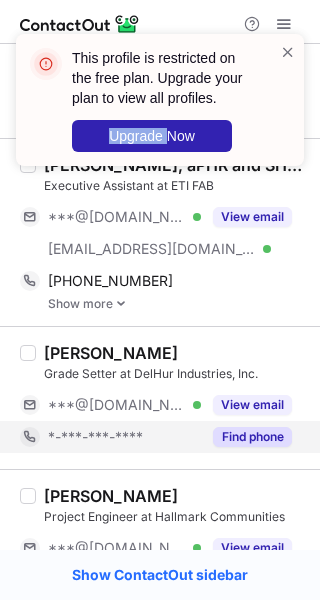 click on "This profile is restricted on the free plan. Upgrade your plan to view all profiles. Upgrade Now" at bounding box center (160, 100) 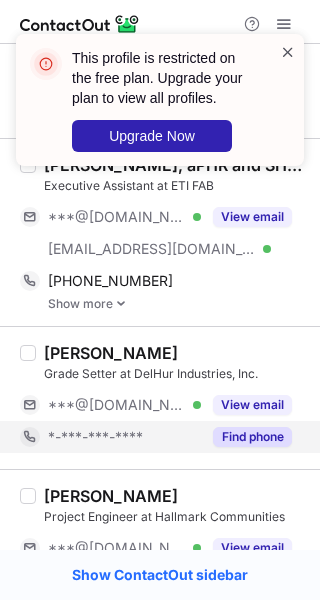 click at bounding box center [288, 52] 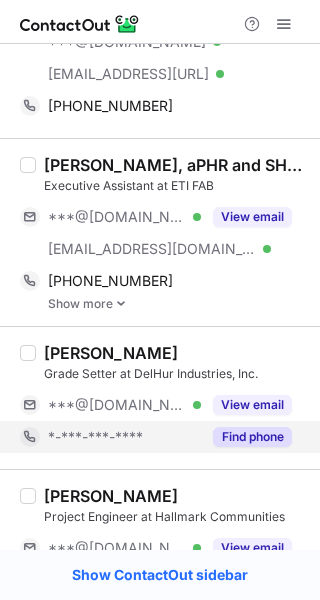 click on "[PERSON_NAME], aPHR and SHRM-CP" at bounding box center (176, 165) 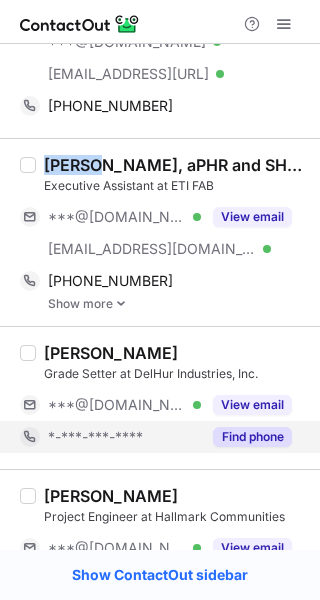 click on "[PERSON_NAME], aPHR and SHRM-CP" at bounding box center [176, 165] 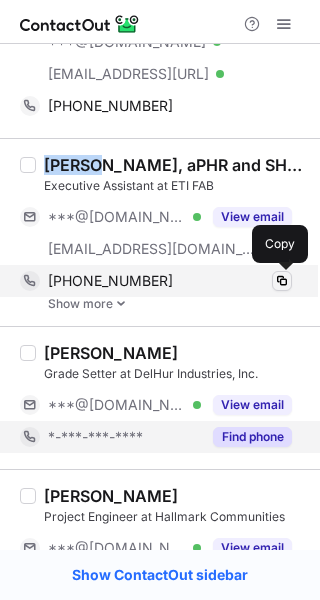 click at bounding box center [282, 281] 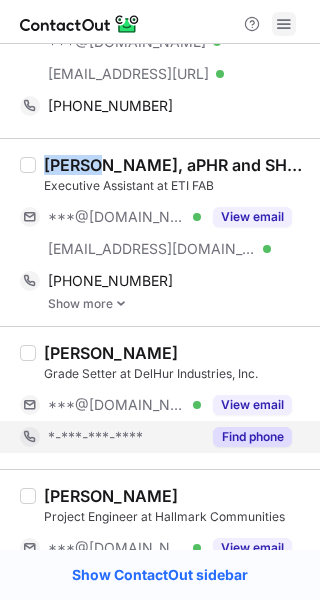 click at bounding box center (284, 24) 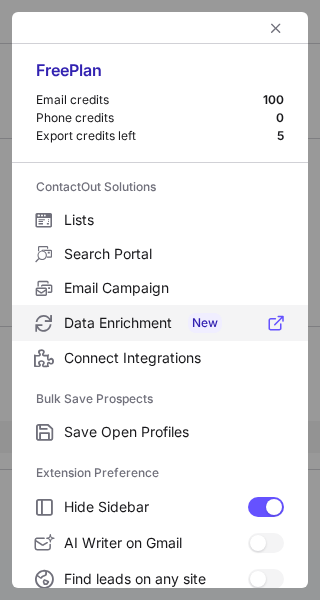 scroll, scrollTop: 307, scrollLeft: 0, axis: vertical 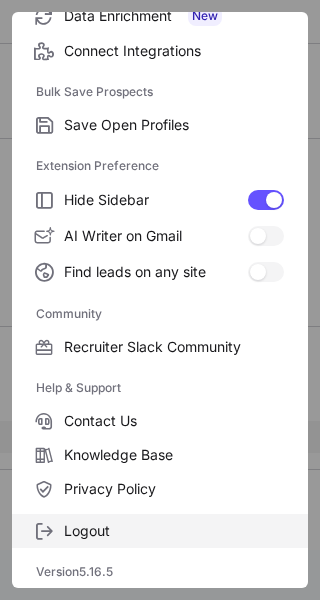 click on "Logout" at bounding box center [174, 531] 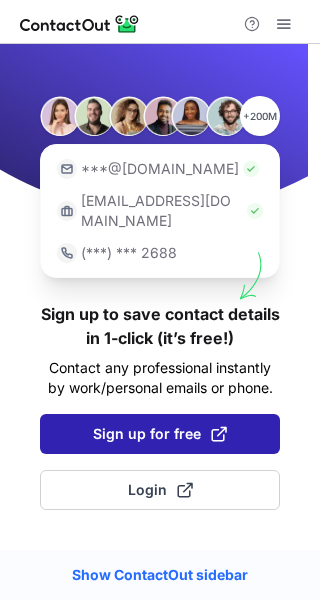click on "Sign up for free" at bounding box center (160, 434) 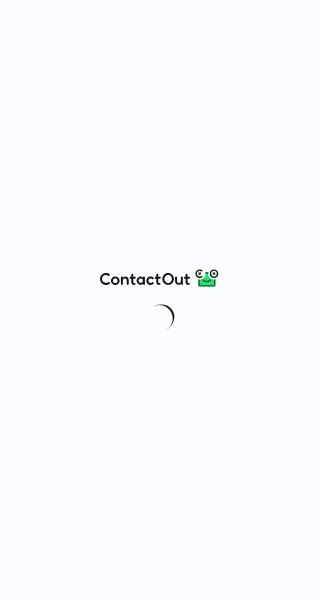scroll, scrollTop: 0, scrollLeft: 0, axis: both 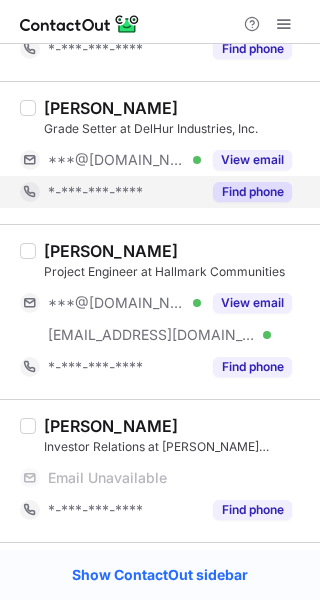 click on "Find phone" at bounding box center [252, 192] 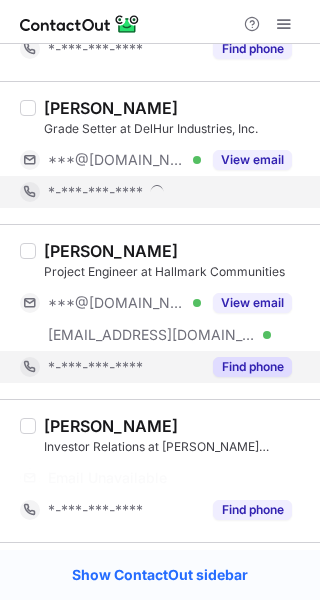 click on "Find phone" at bounding box center (252, 367) 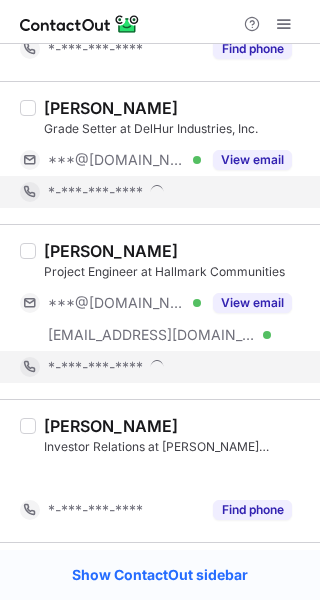 scroll, scrollTop: 2512, scrollLeft: 0, axis: vertical 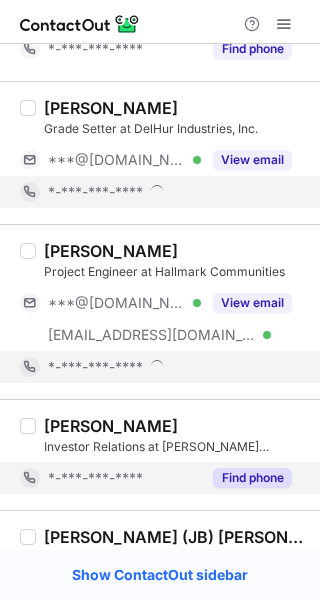 click on "Find phone" at bounding box center [252, 478] 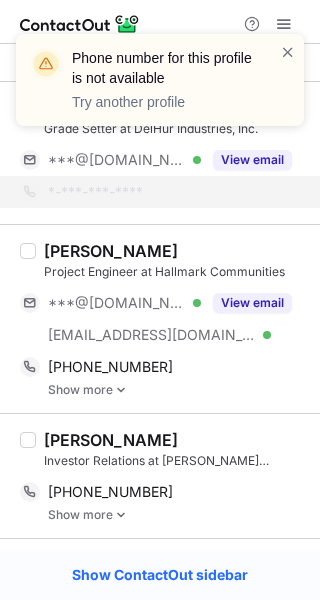 click on "[PERSON_NAME] Project Engineer at Hallmark Communities ***@[DOMAIN_NAME] Verified [EMAIL_ADDRESS][DOMAIN_NAME] Verified View email [PHONE_NUMBER] Copy Show more" at bounding box center [172, 319] 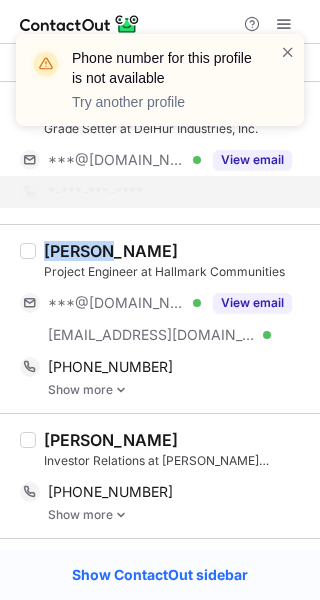 click on "[PERSON_NAME] Project Engineer at Hallmark Communities ***@[DOMAIN_NAME] Verified [EMAIL_ADDRESS][DOMAIN_NAME] Verified View email [PHONE_NUMBER] Copy Show more" at bounding box center (172, 319) 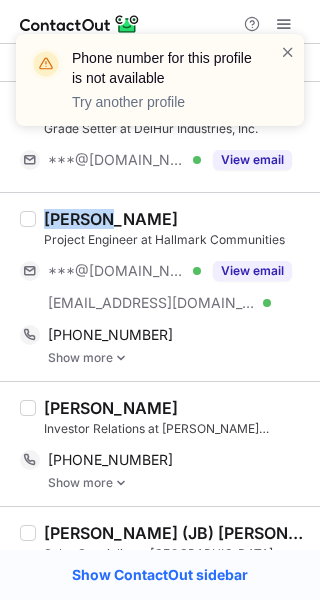 copy on "Austin" 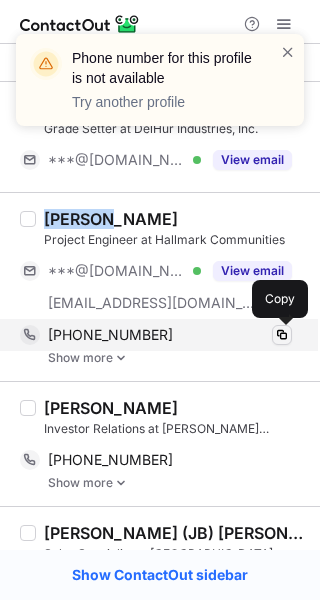 click at bounding box center [282, 335] 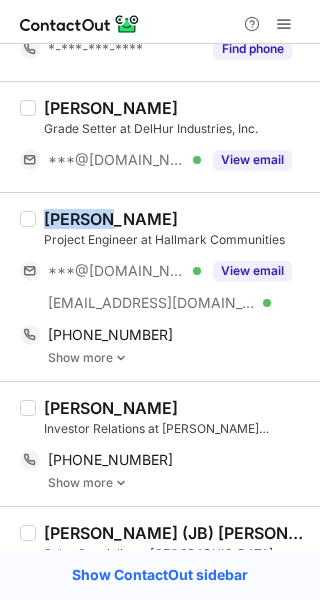 click on "[PERSON_NAME]" at bounding box center (111, 408) 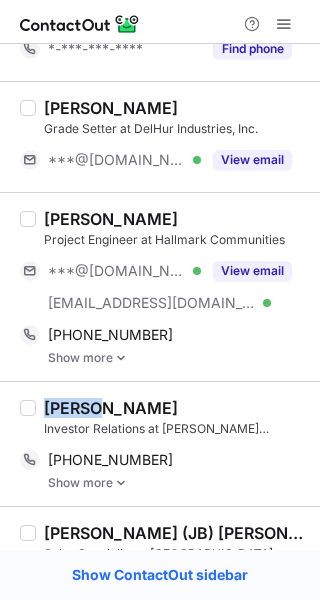 click on "[PERSON_NAME]" at bounding box center (111, 408) 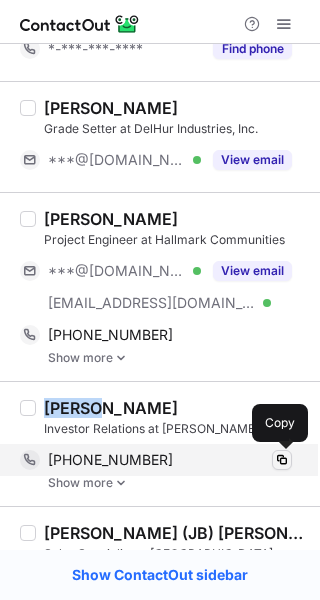 click at bounding box center [282, 460] 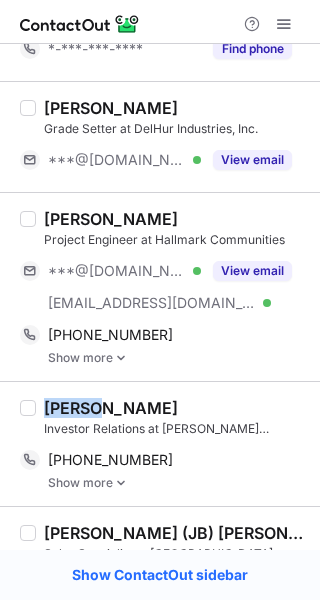 click on "Carol Brown Investor Relations at Redding Ridge Asset Management +13107299055 Copied! Show more" at bounding box center (160, 443) 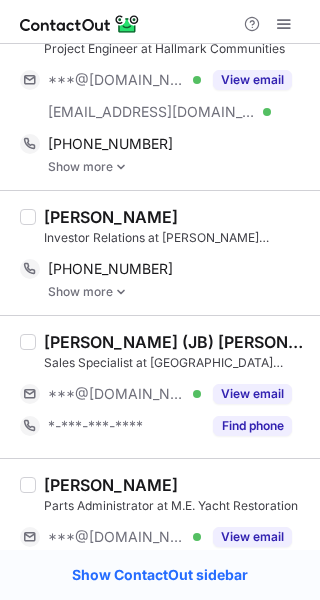 scroll, scrollTop: 2768, scrollLeft: 0, axis: vertical 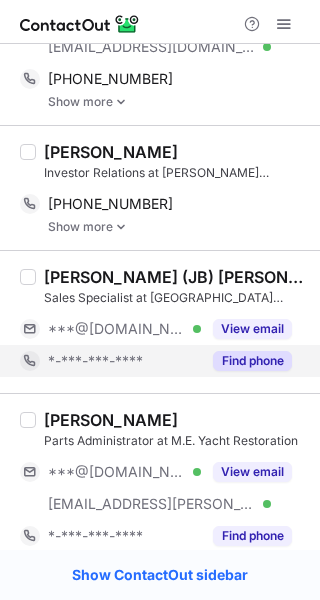 click on "Find phone" at bounding box center (252, 361) 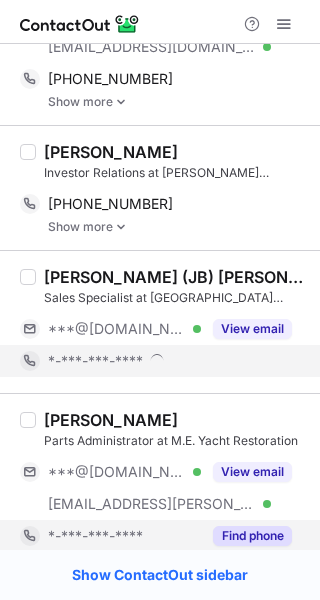 click on "Find phone" at bounding box center [246, 536] 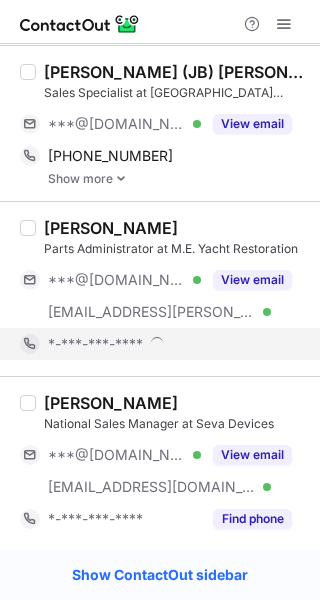 scroll, scrollTop: 2970, scrollLeft: 0, axis: vertical 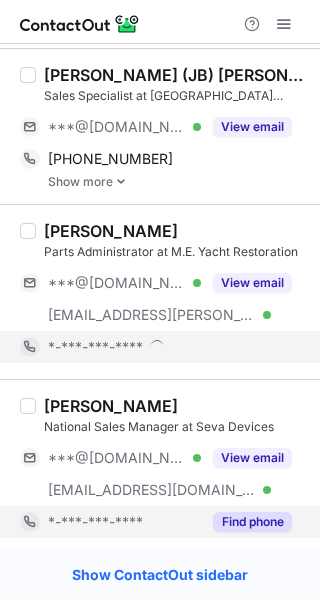 click on "Find phone" at bounding box center [252, 522] 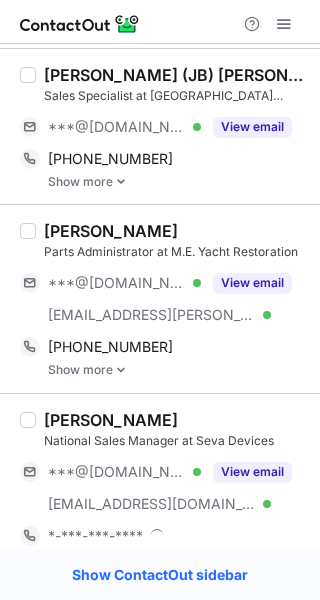 click on "Sales Specialist at [GEOGRAPHIC_DATA] Specialties Inc" at bounding box center [176, 96] 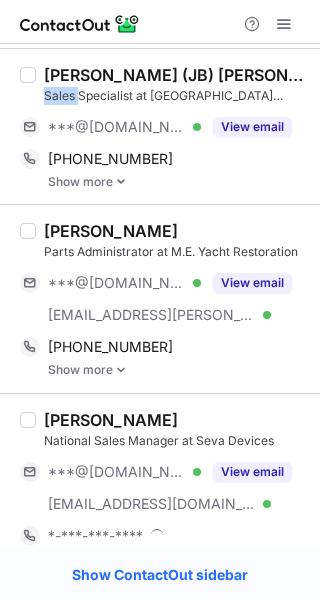 click on "Sales Specialist at [GEOGRAPHIC_DATA] Specialties Inc" at bounding box center [176, 96] 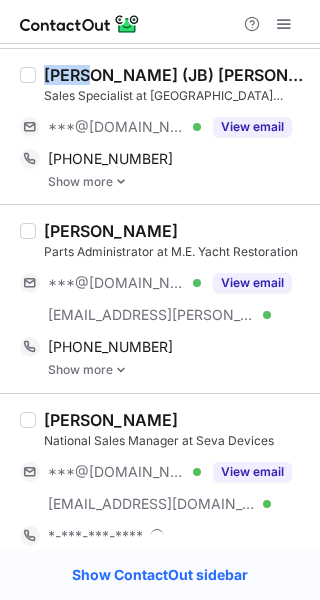 click on "[PERSON_NAME] (JB) [PERSON_NAME]" at bounding box center [176, 75] 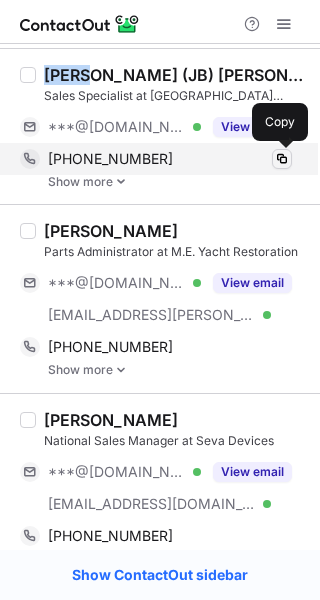 click at bounding box center [282, 159] 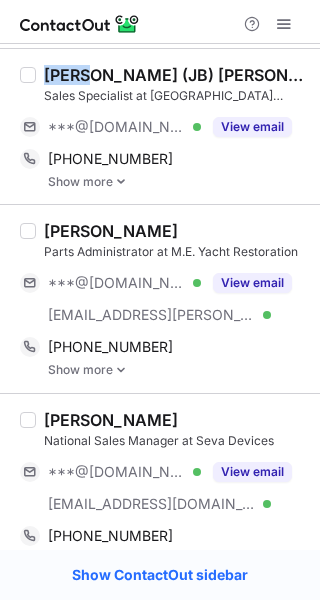 click on "[PERSON_NAME]" at bounding box center (111, 231) 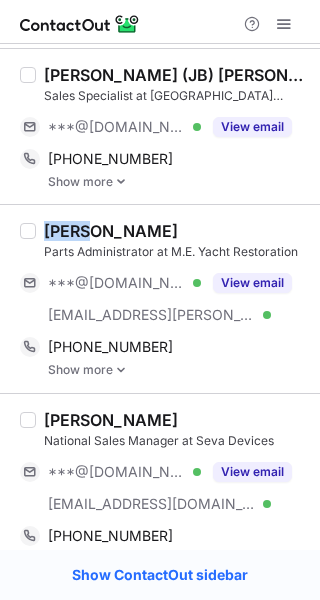 click on "[PERSON_NAME]" at bounding box center (111, 231) 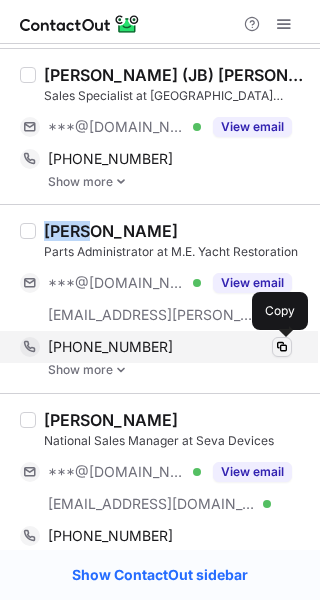 click at bounding box center (282, 347) 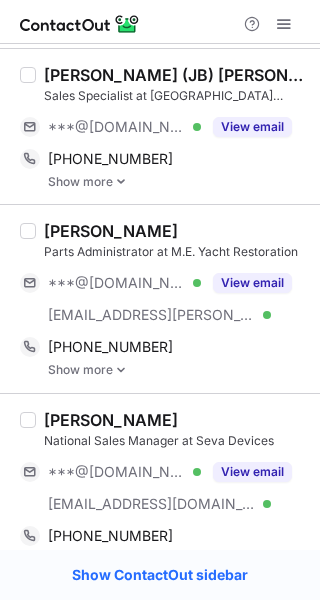 click on "[PERSON_NAME]" at bounding box center (111, 420) 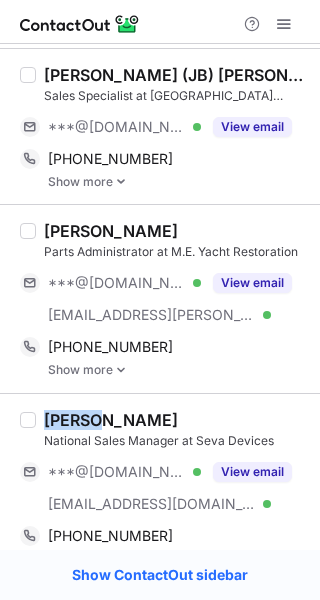 click on "[PERSON_NAME]" at bounding box center [111, 420] 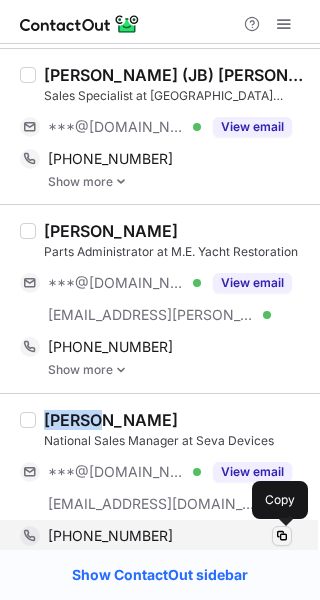 click at bounding box center [282, 536] 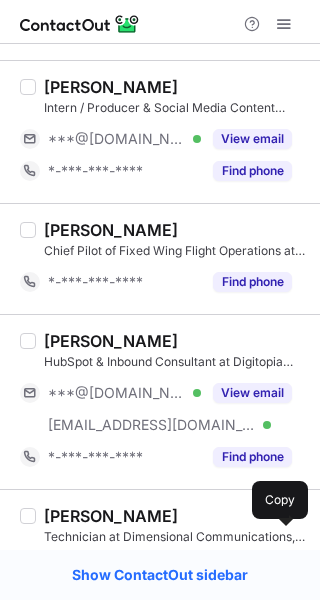 scroll, scrollTop: 3493, scrollLeft: 0, axis: vertical 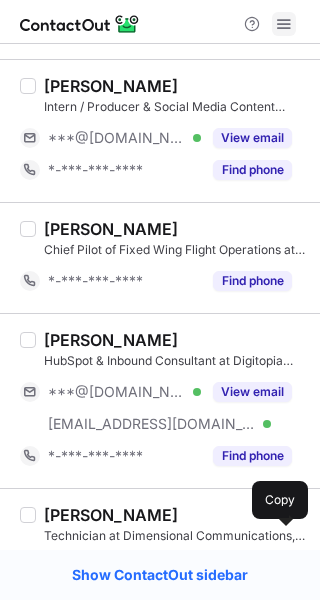 click at bounding box center [284, 24] 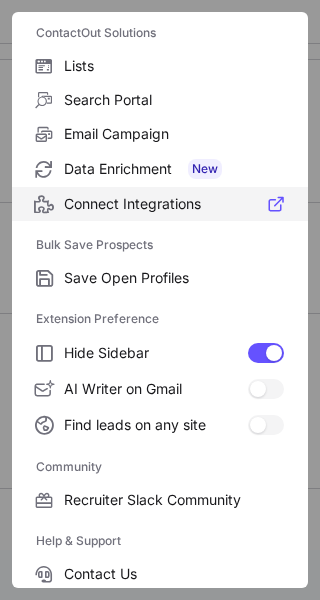 scroll, scrollTop: 307, scrollLeft: 0, axis: vertical 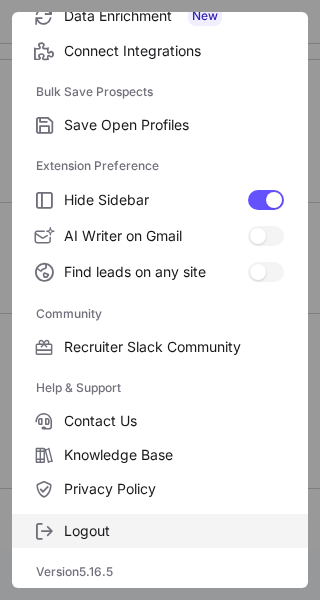 click on "Logout" at bounding box center (160, 531) 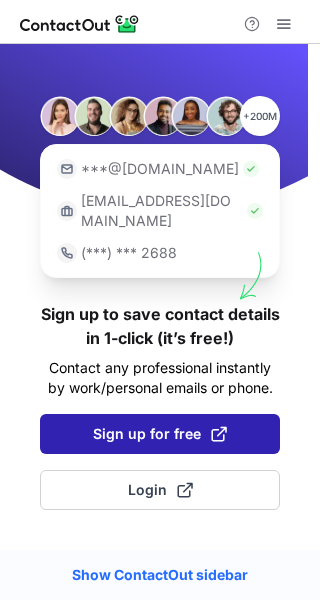 click on "Sign up for free" at bounding box center (160, 434) 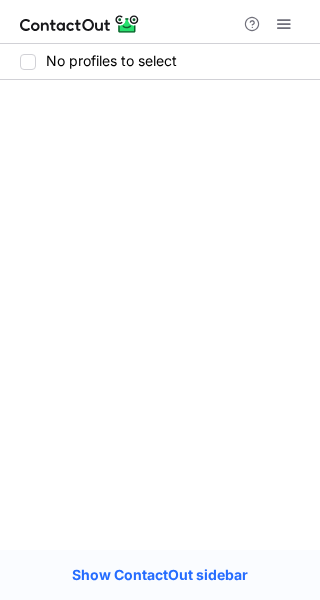 scroll, scrollTop: 0, scrollLeft: 0, axis: both 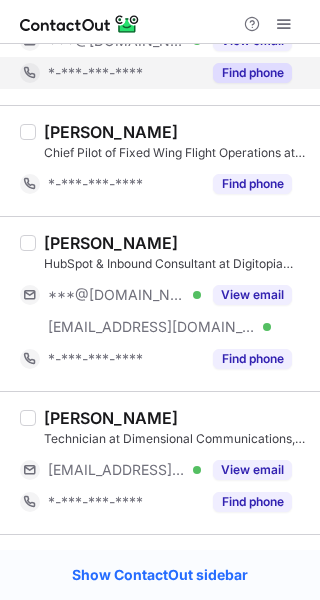 click on "Find phone" at bounding box center (252, 73) 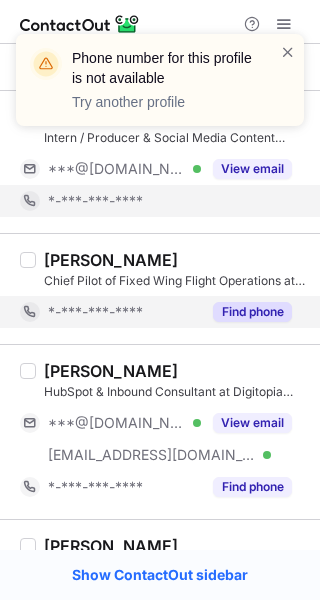 click on "Find phone" at bounding box center (252, 312) 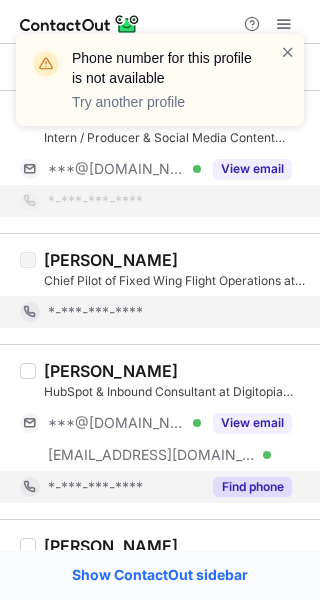 click on "Find phone" at bounding box center [252, 487] 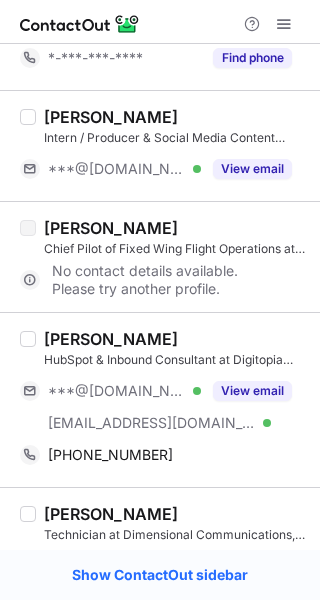 click on "[PERSON_NAME]" at bounding box center (111, 339) 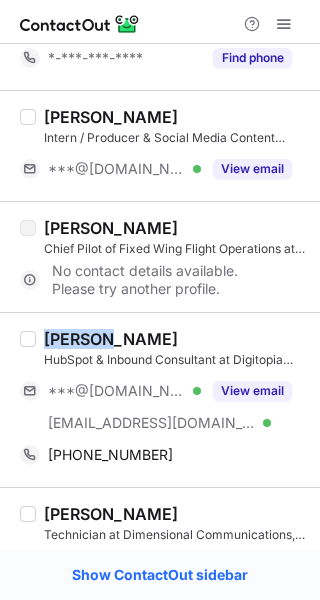 click on "[PERSON_NAME]" at bounding box center [111, 339] 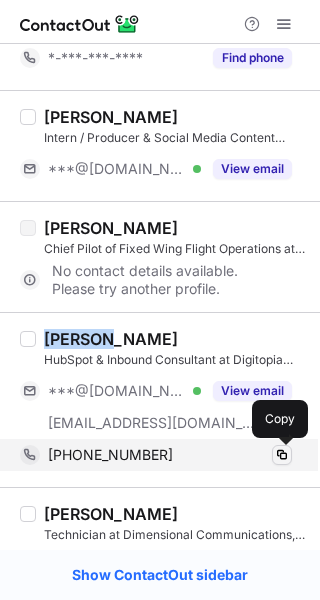 click at bounding box center [282, 455] 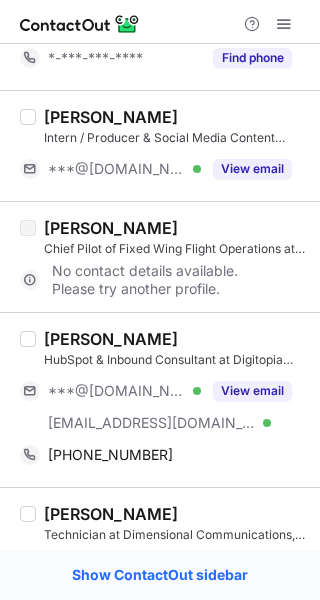 click on "[PERSON_NAME] Chief Pilot of Fixed Wing Flight Operations at Mile High Rotors Inc No contact details available. Please try another profile." at bounding box center (160, 256) 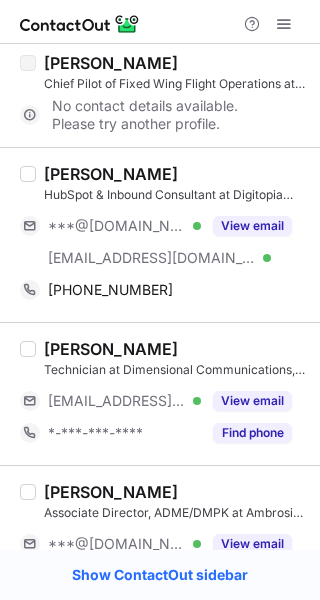 scroll, scrollTop: 3712, scrollLeft: 0, axis: vertical 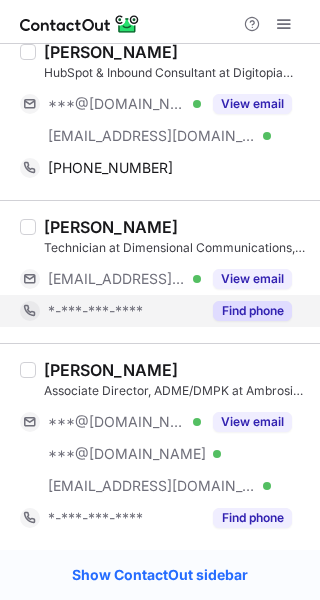 click on "Find phone" at bounding box center [252, 311] 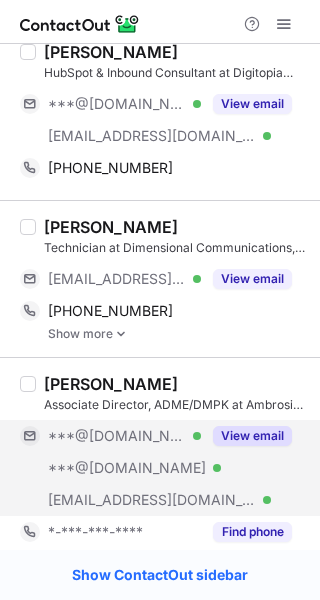 click on "***@[DOMAIN_NAME] Verified ***@[DOMAIN_NAME] Verified [EMAIL_ADDRESS][DOMAIN_NAME] Verified View email" at bounding box center (164, 468) 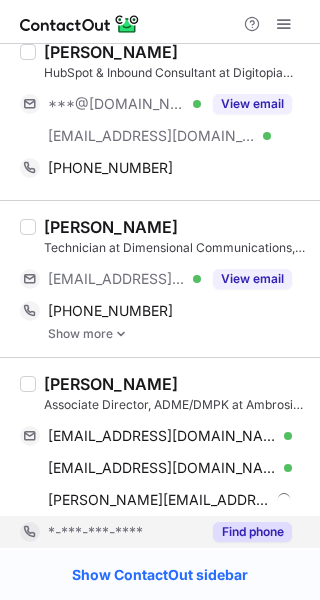 click on "Find phone" at bounding box center (246, 532) 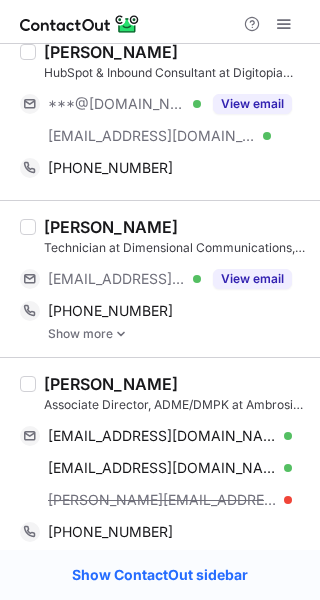 click on "[PERSON_NAME]" at bounding box center [111, 227] 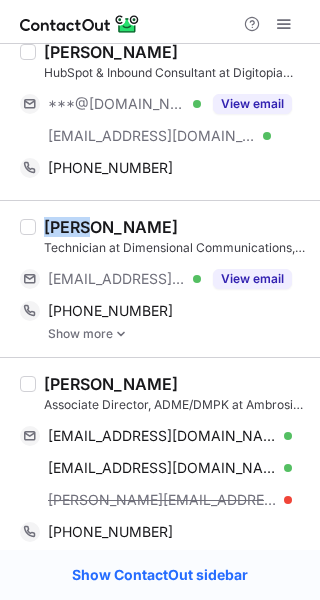 click on "[PERSON_NAME]" at bounding box center [111, 227] 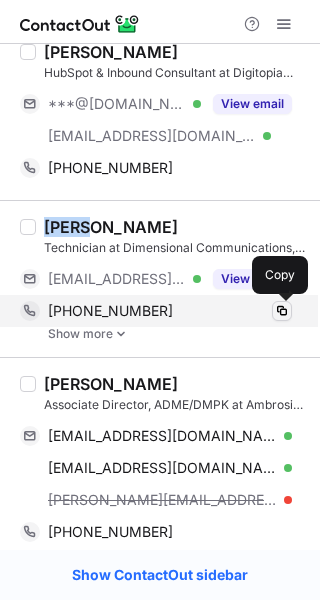 click at bounding box center [282, 311] 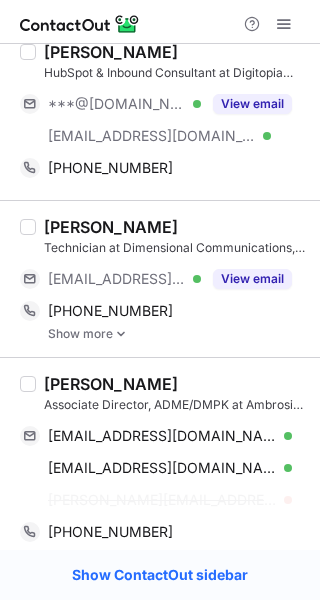 click on "[PERSON_NAME]" at bounding box center [111, 384] 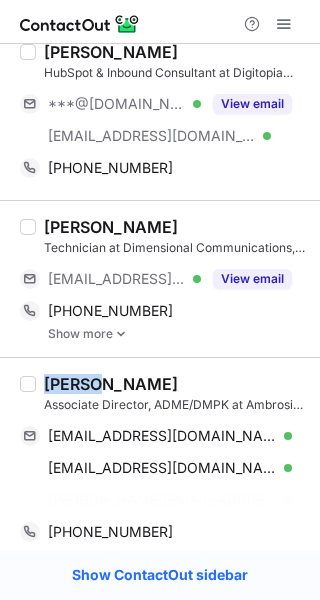 click on "[PERSON_NAME]" at bounding box center (111, 384) 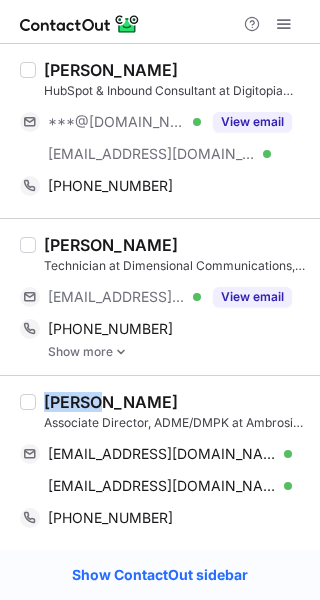 scroll, scrollTop: 3694, scrollLeft: 0, axis: vertical 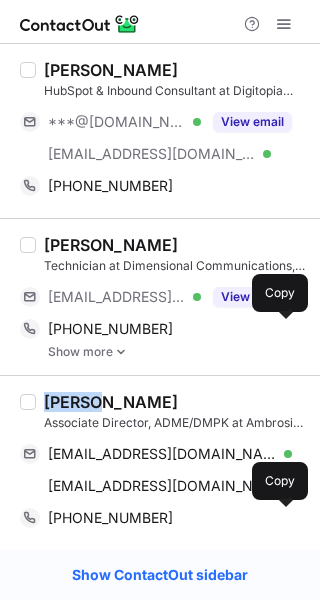 drag, startPoint x: 281, startPoint y: 511, endPoint x: 304, endPoint y: 490, distance: 31.144823 